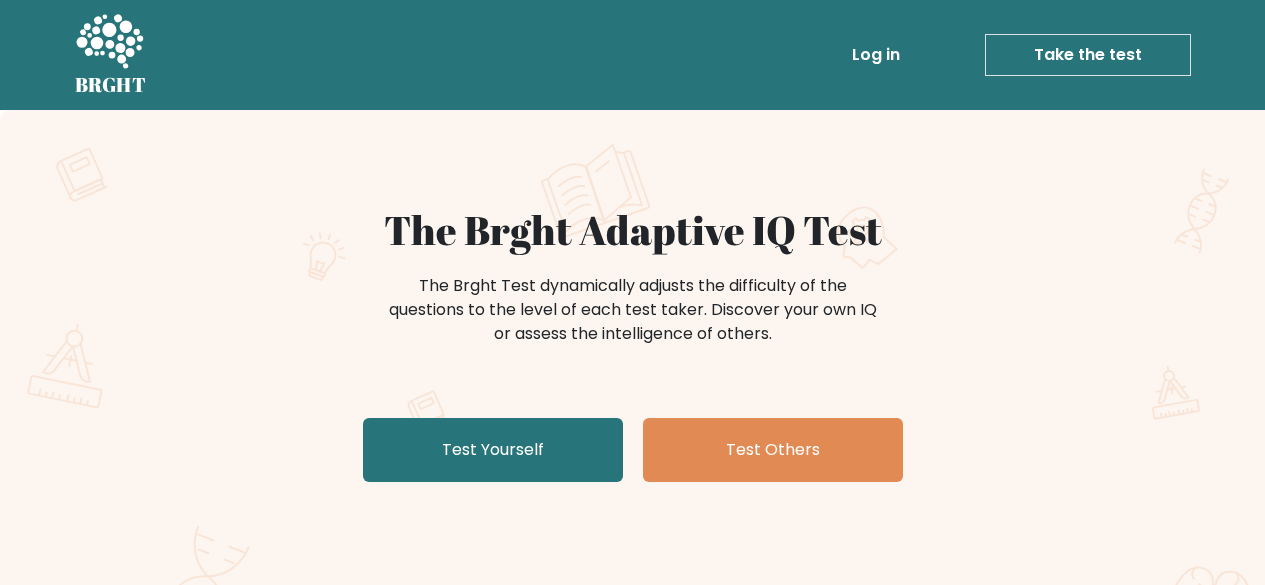 scroll, scrollTop: 0, scrollLeft: 0, axis: both 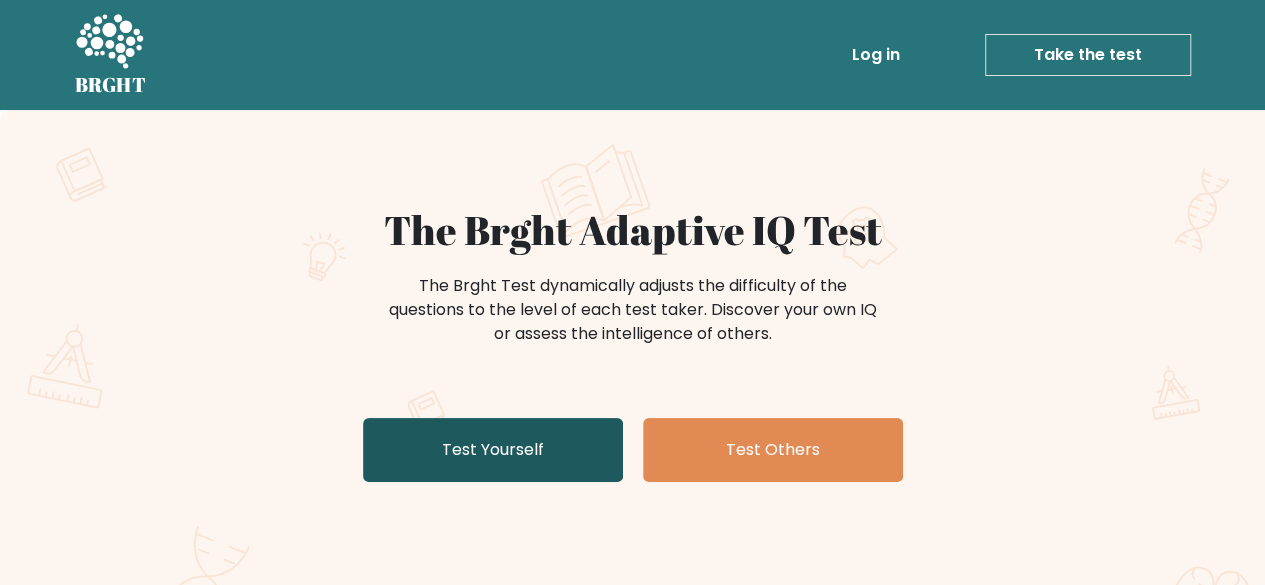 click on "Test Yourself" at bounding box center (493, 450) 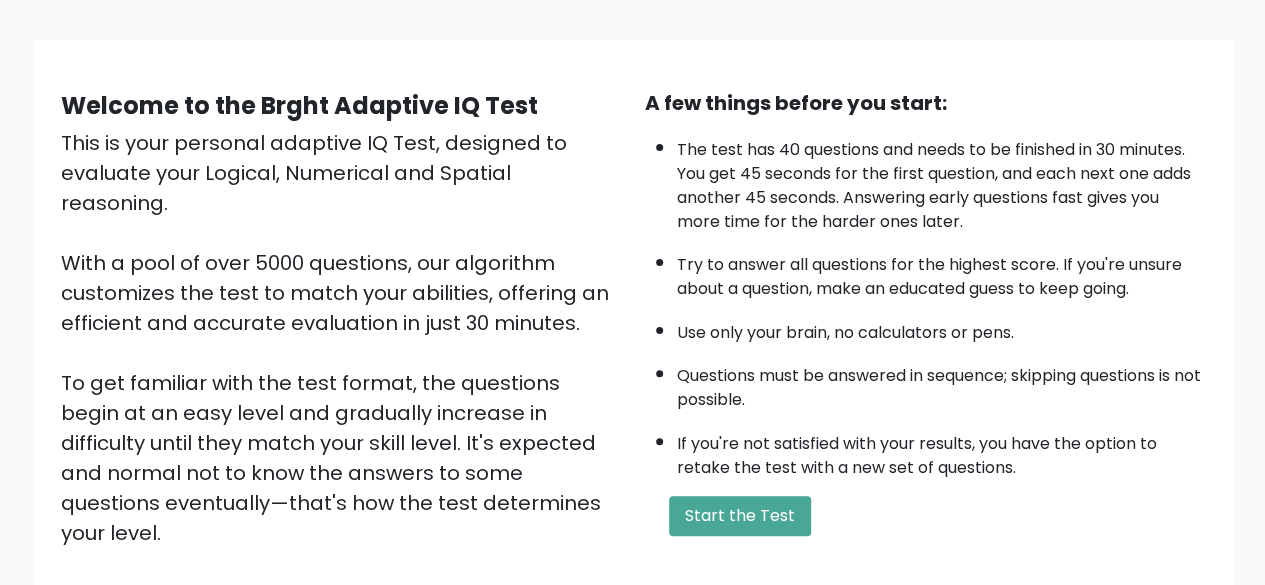 scroll, scrollTop: 120, scrollLeft: 0, axis: vertical 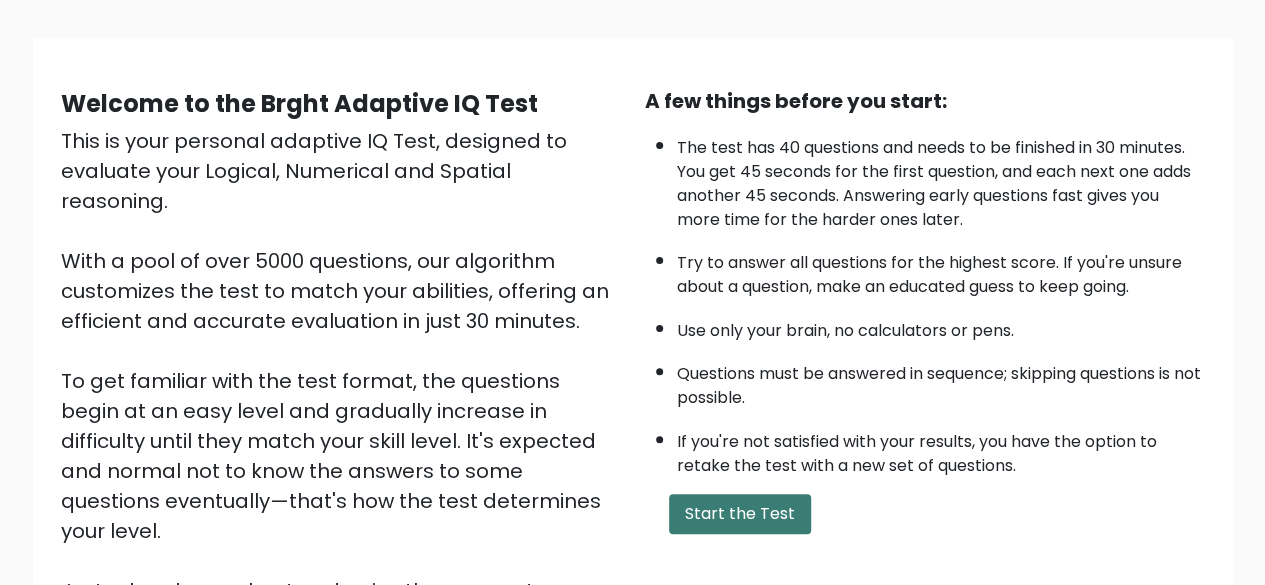 click on "Start the Test" at bounding box center [740, 514] 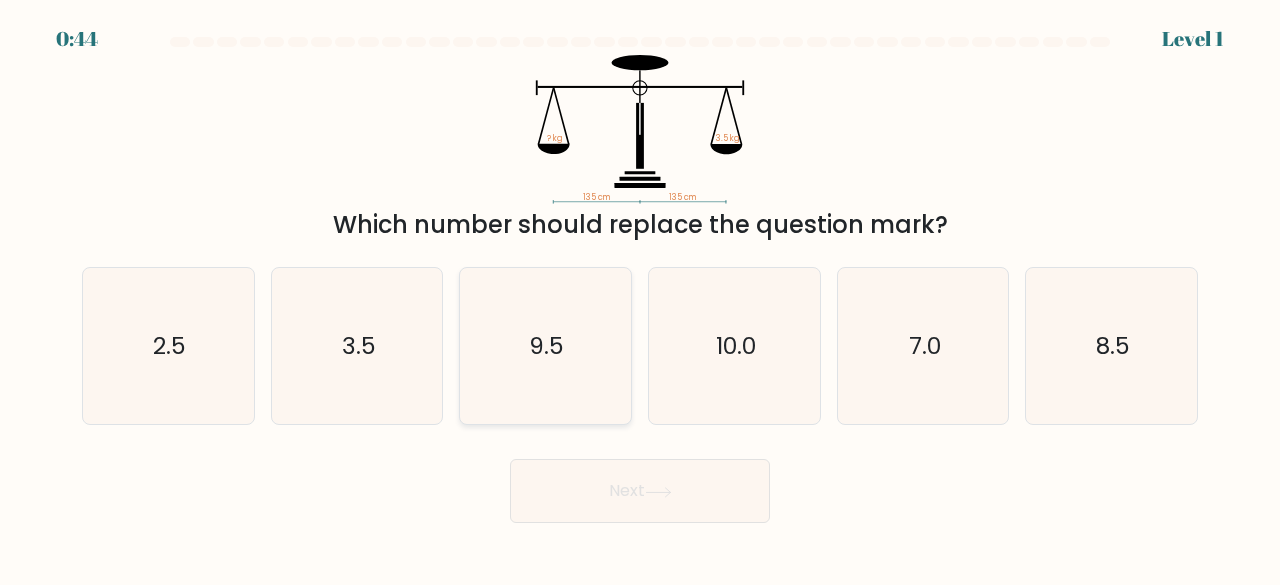 scroll, scrollTop: 0, scrollLeft: 0, axis: both 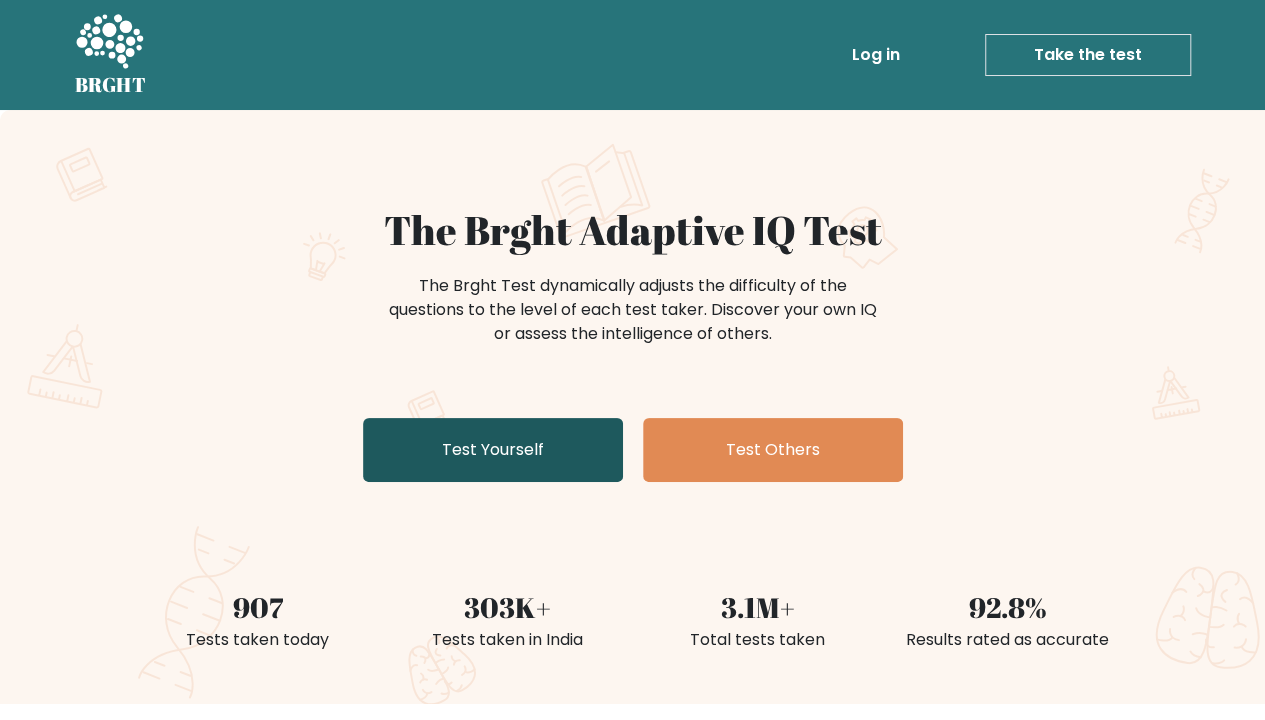 click on "Test Yourself" at bounding box center [493, 450] 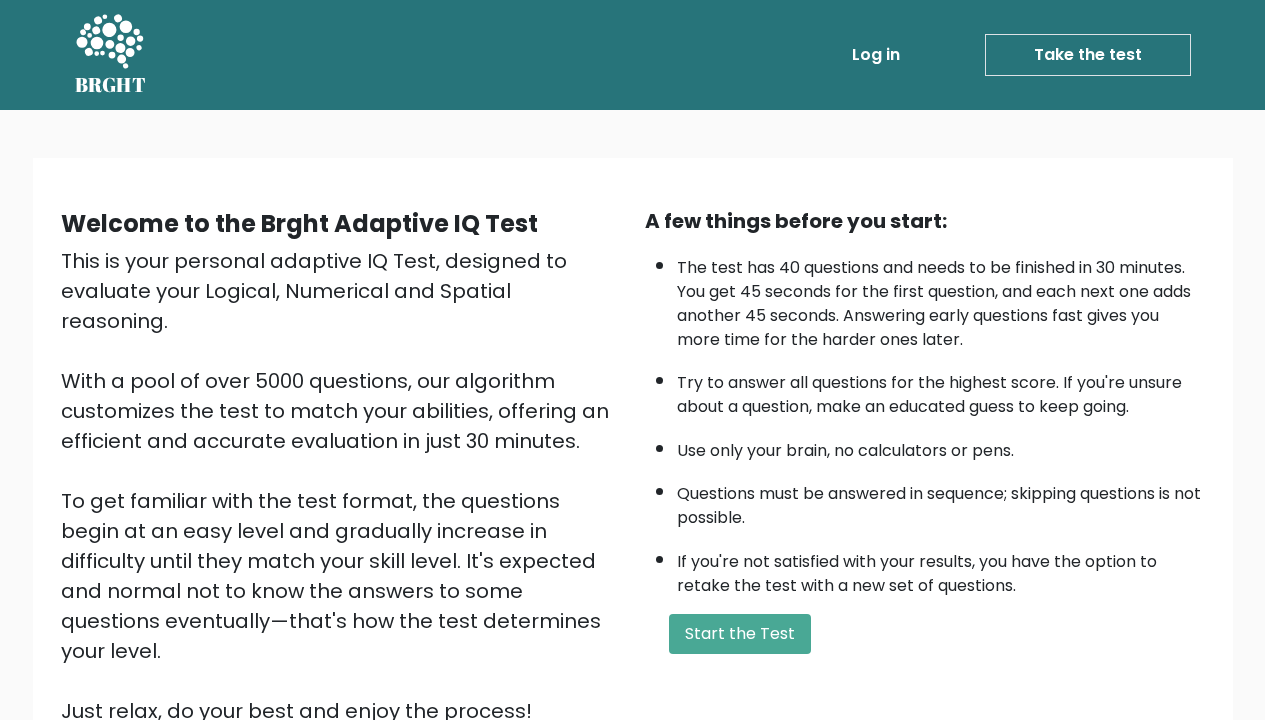 scroll, scrollTop: 0, scrollLeft: 0, axis: both 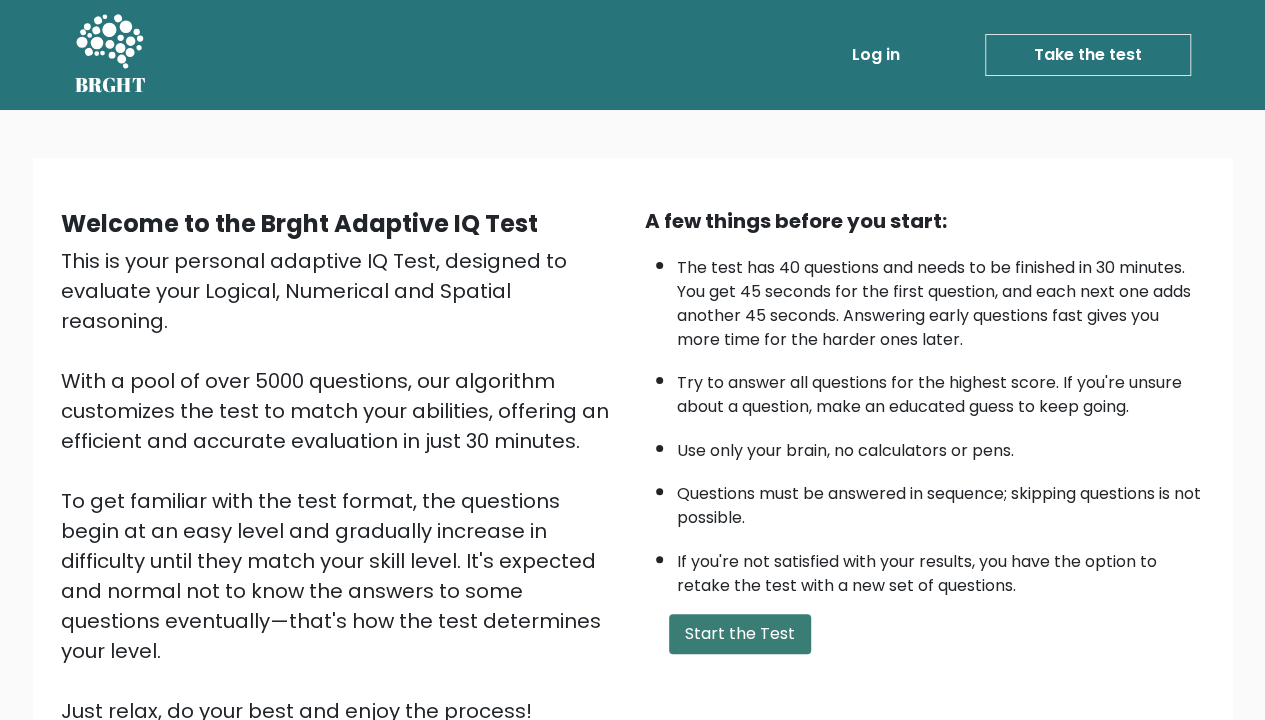 click on "Start the Test" at bounding box center (740, 634) 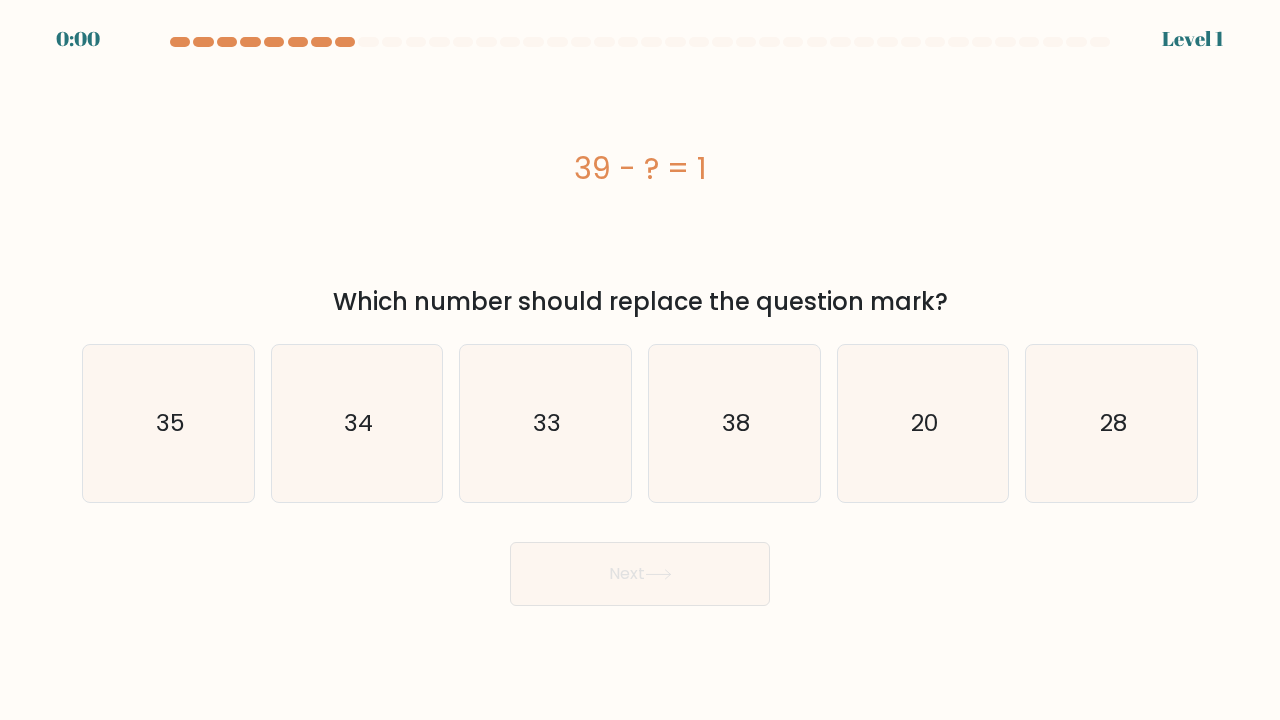 scroll, scrollTop: 0, scrollLeft: 0, axis: both 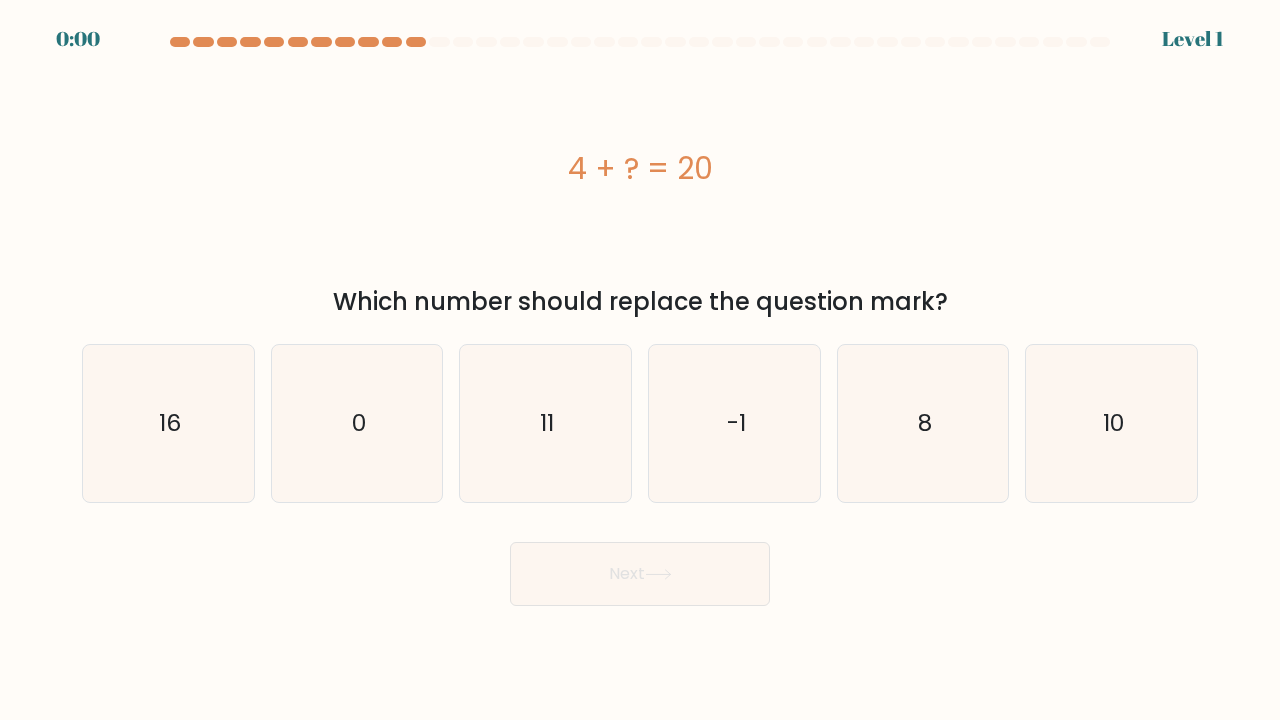 click on "0:00
Level 1
a." at bounding box center [640, 360] 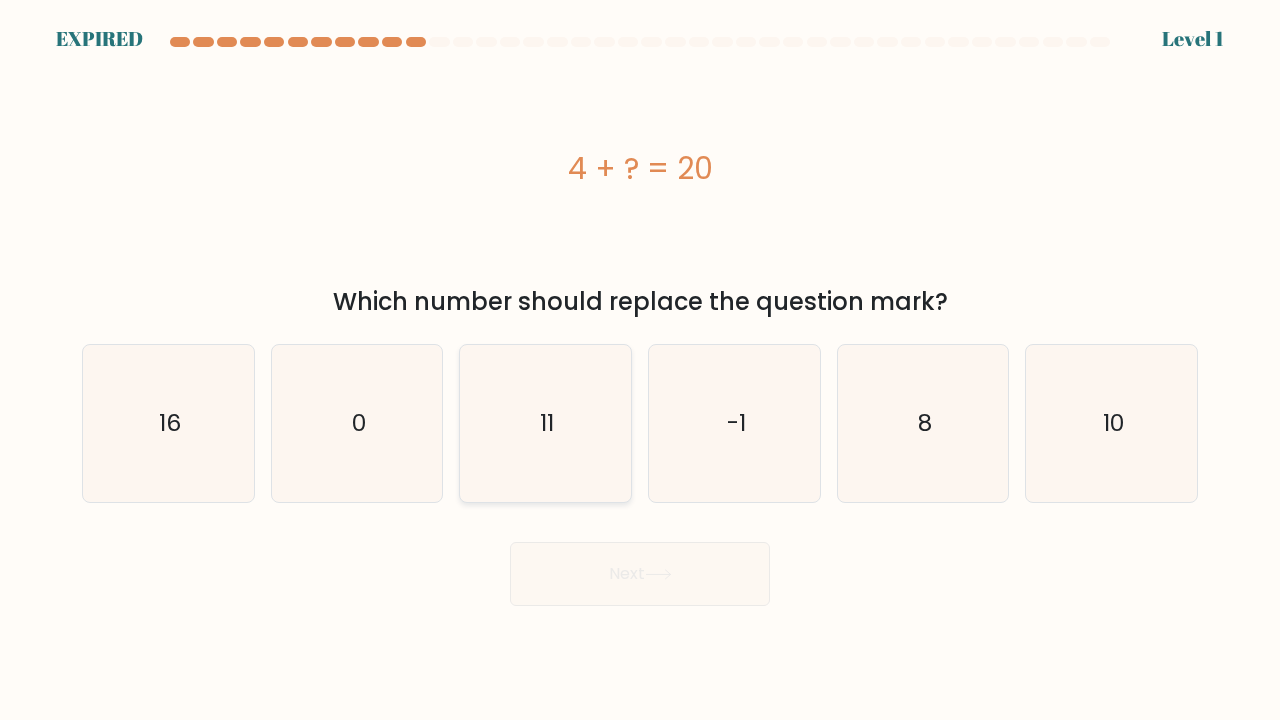 drag, startPoint x: 0, startPoint y: 0, endPoint x: 526, endPoint y: 457, distance: 696.79626 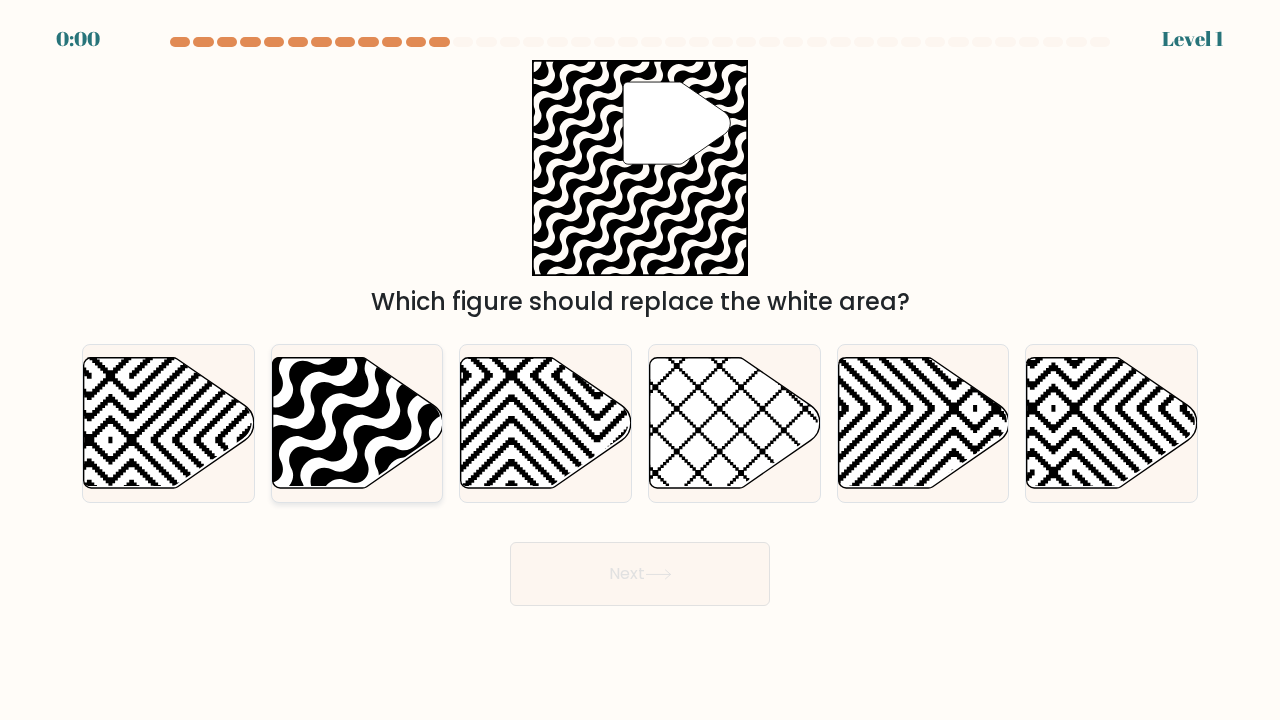 scroll, scrollTop: 0, scrollLeft: 0, axis: both 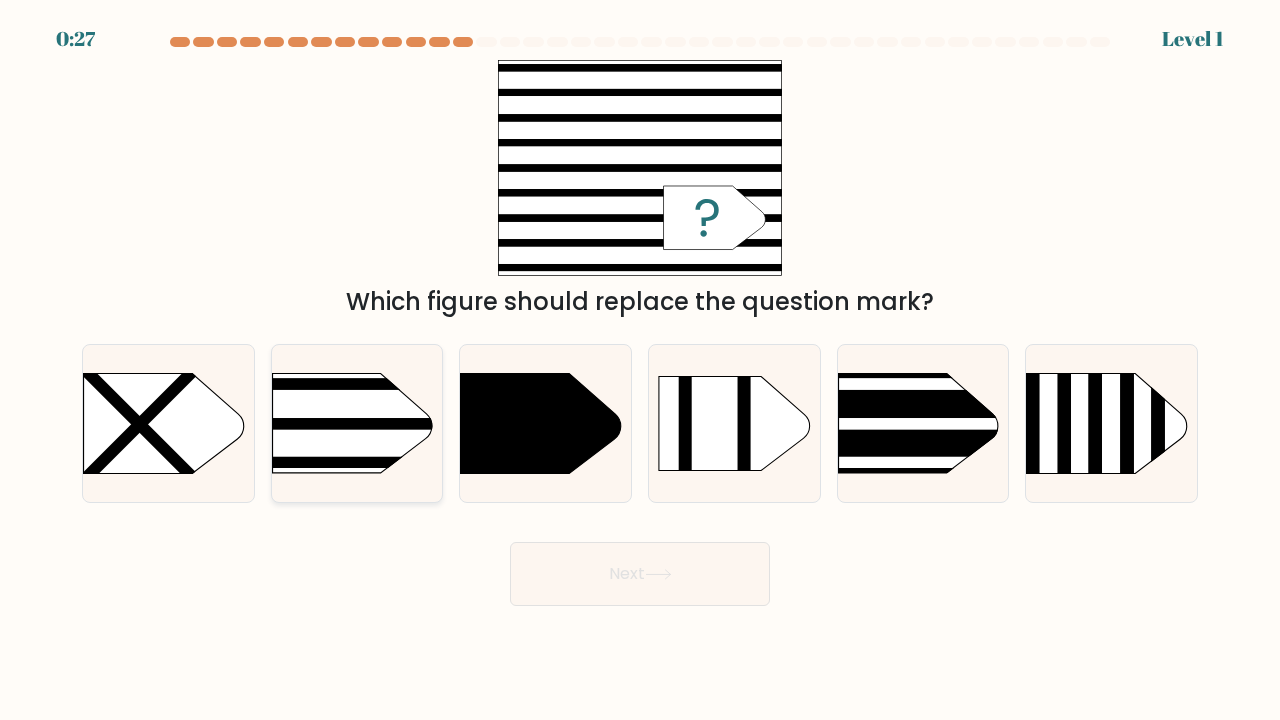 click 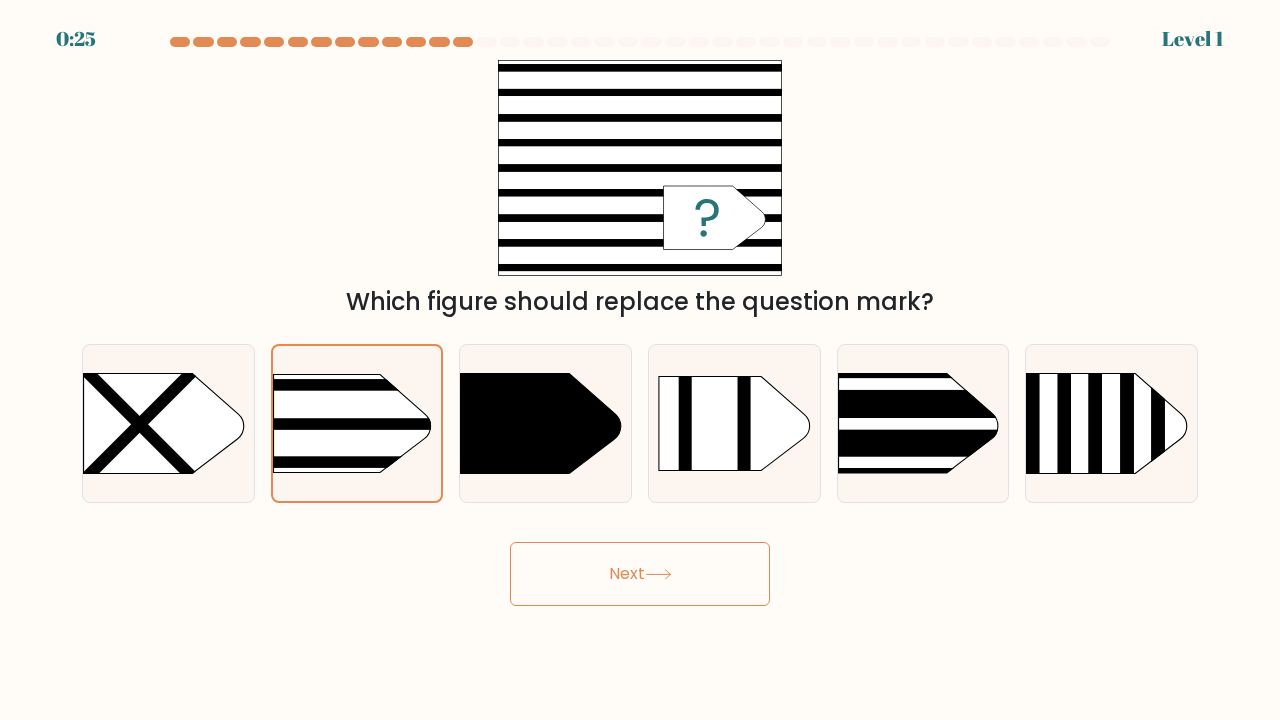 click on "Next" at bounding box center (640, 574) 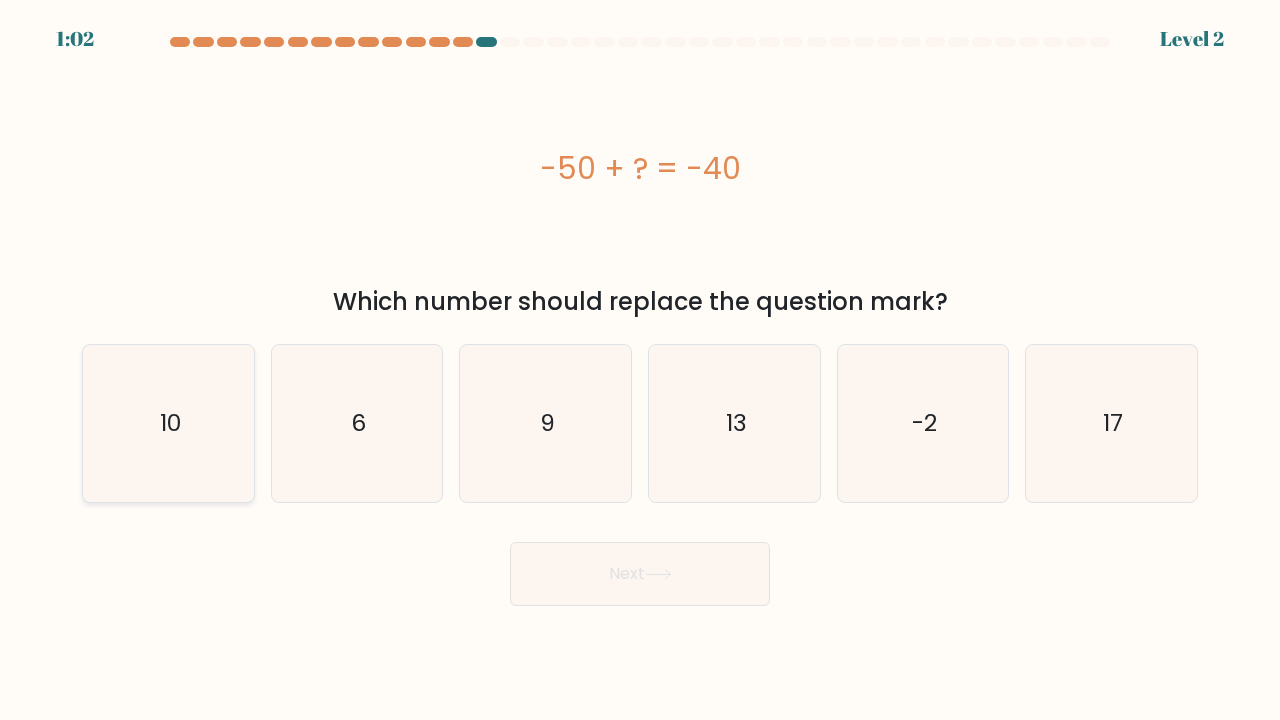 click on "10" 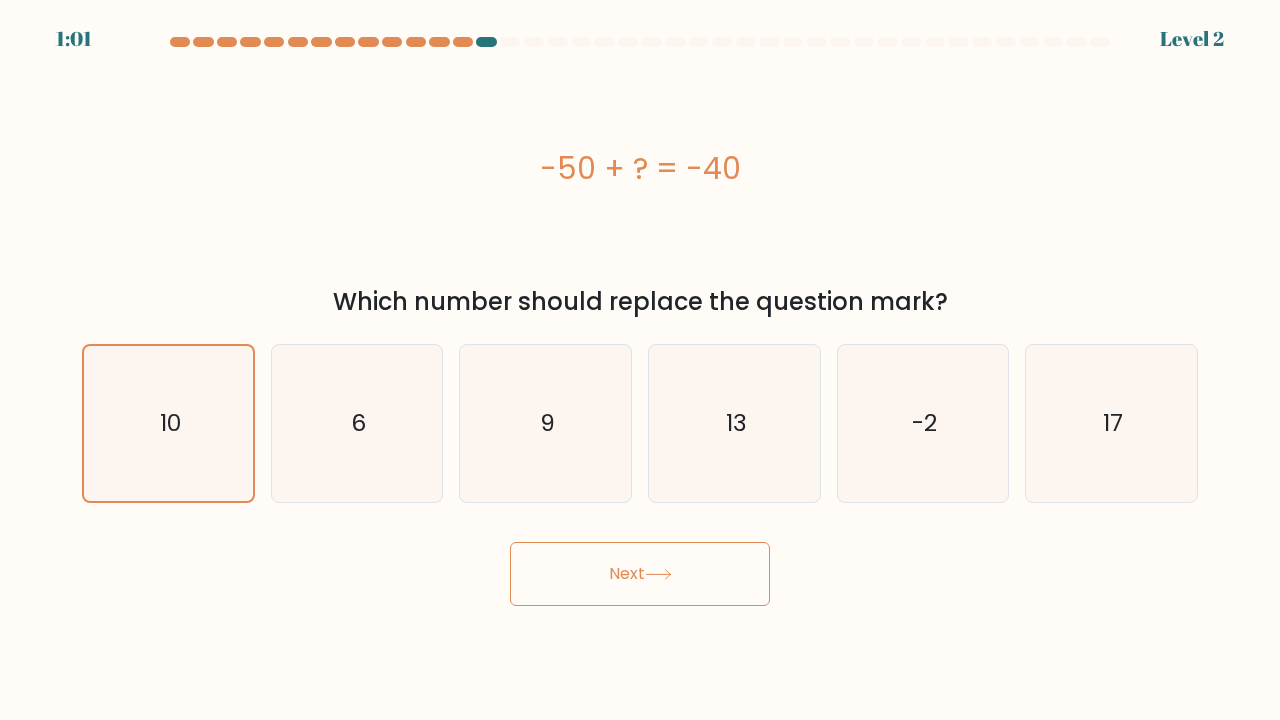 click on "1:01
Level 2
a." at bounding box center [640, 360] 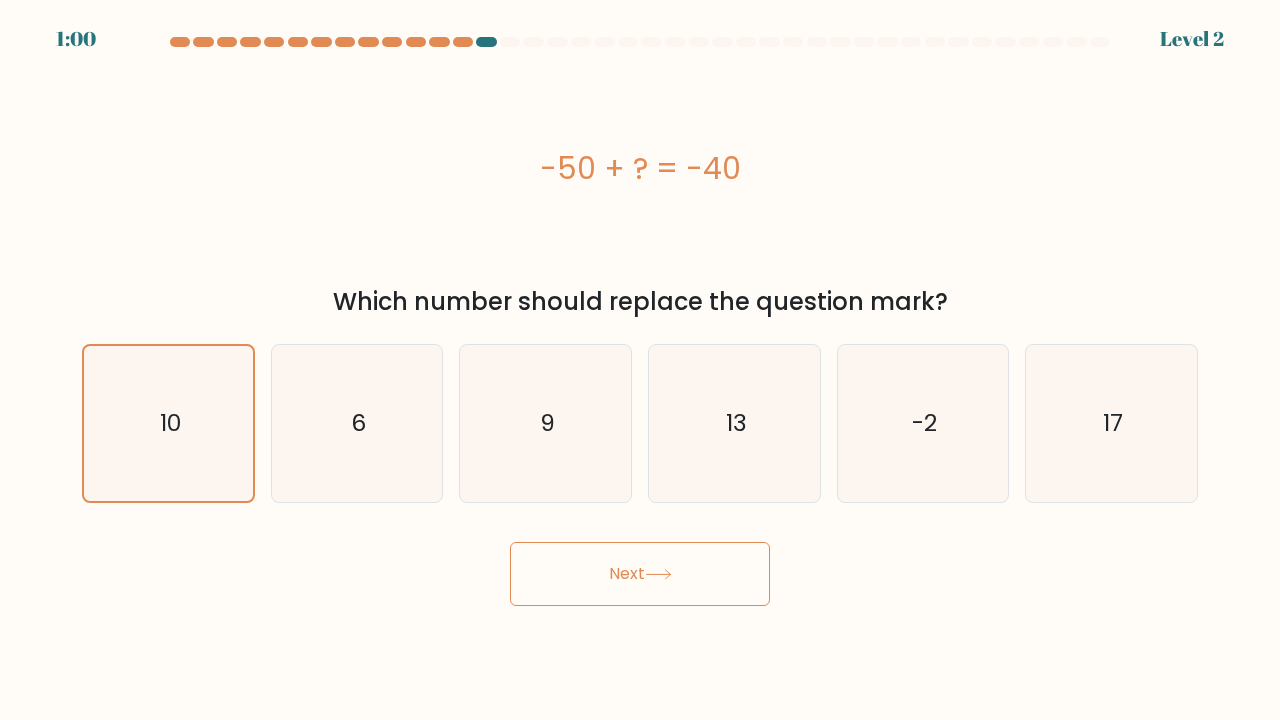 click on "Next" at bounding box center (640, 574) 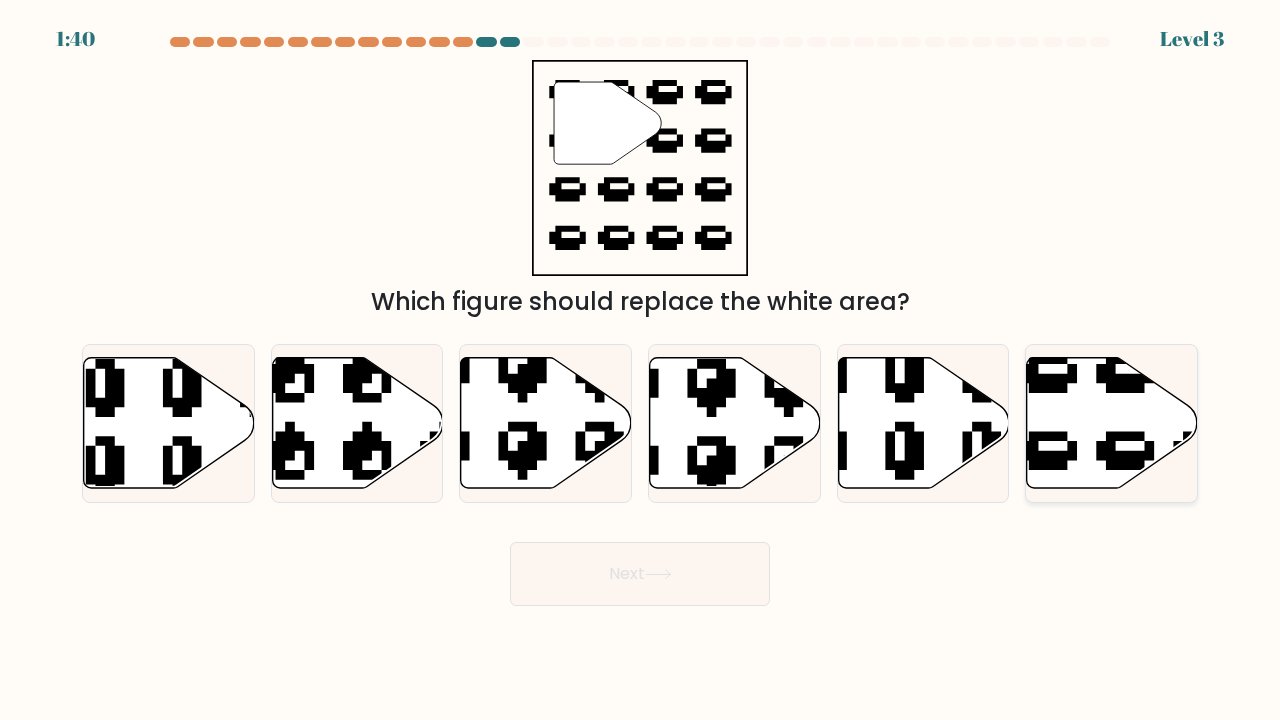 click 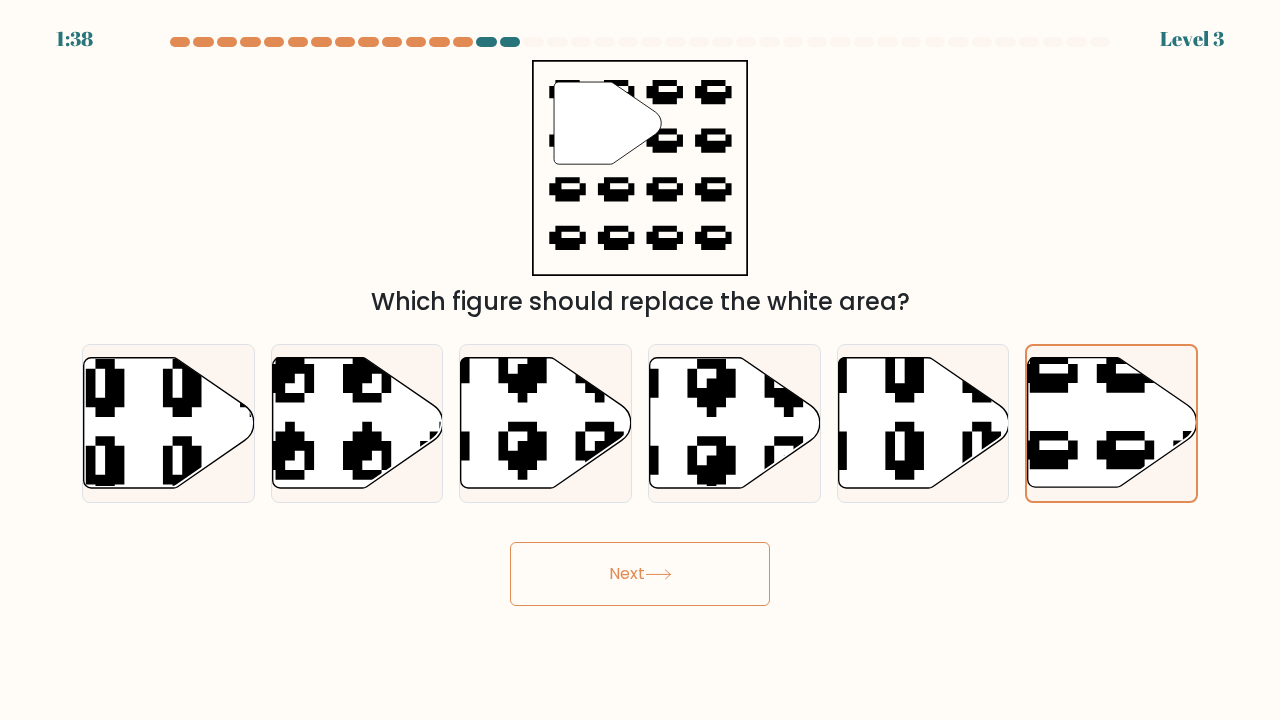click on "Next" at bounding box center [640, 574] 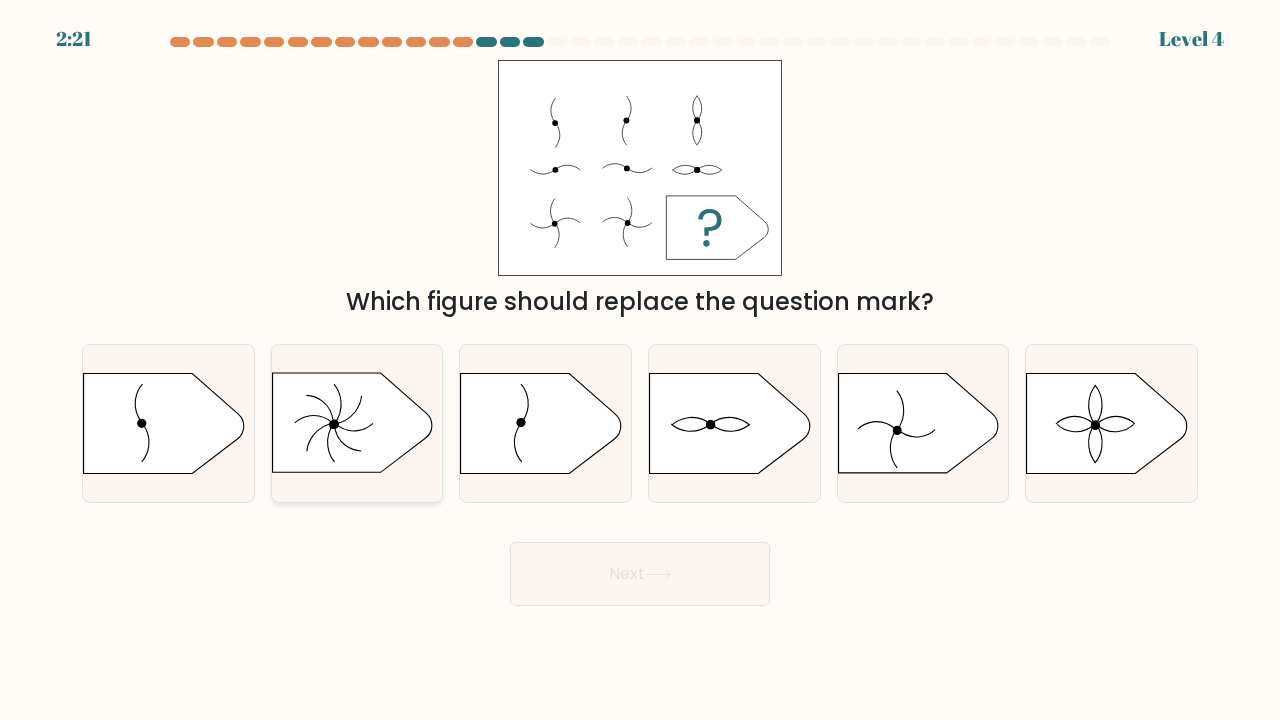 click 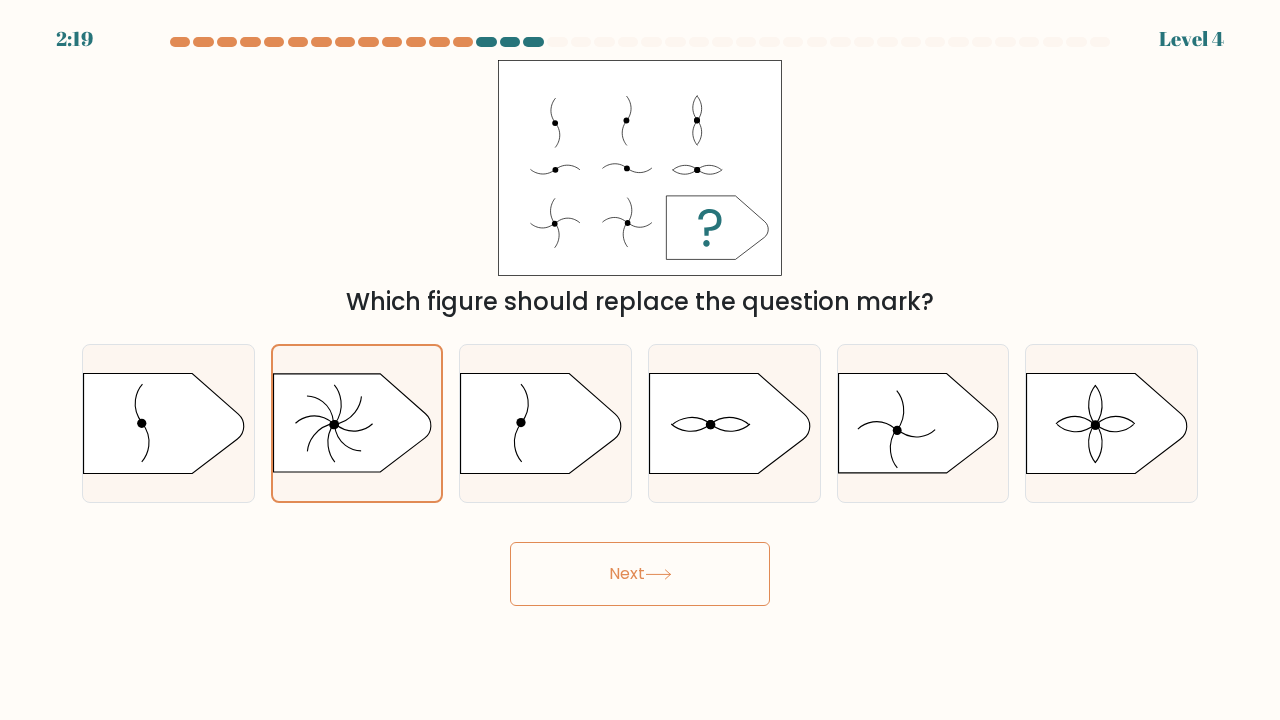 click on "Next" at bounding box center [640, 574] 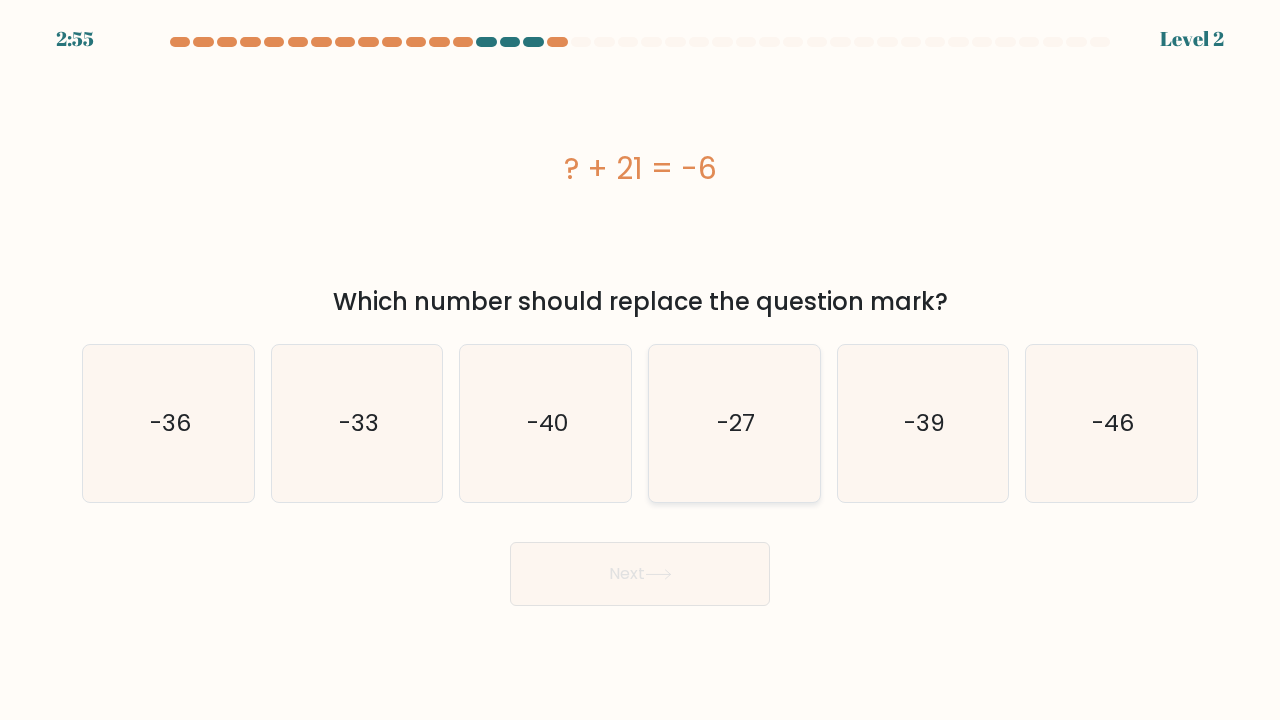 click on "-27" 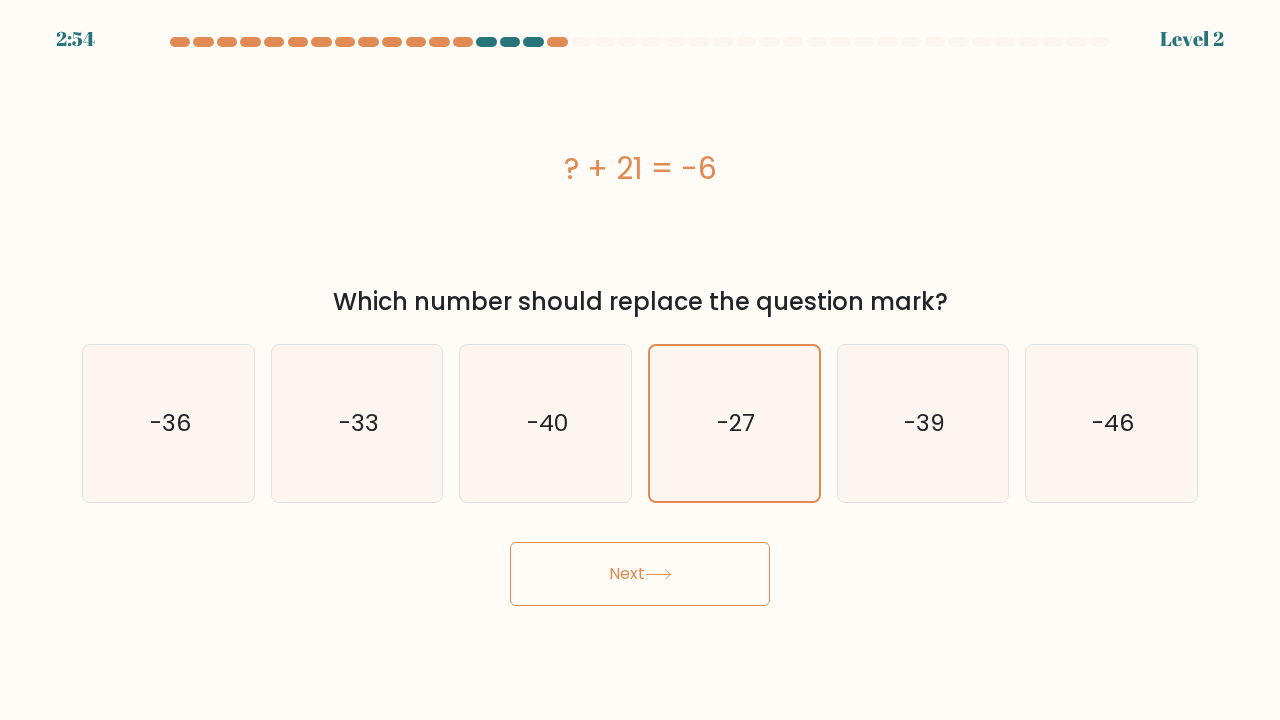 click on "Next" at bounding box center [640, 574] 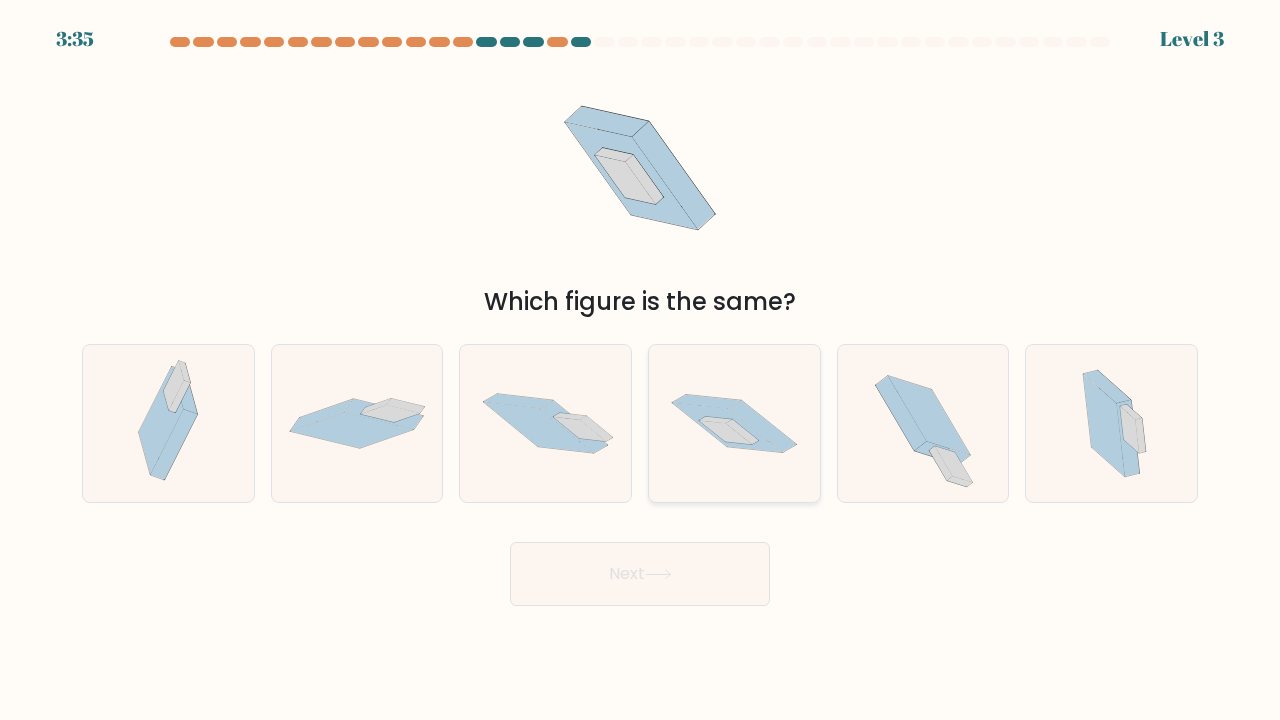 click 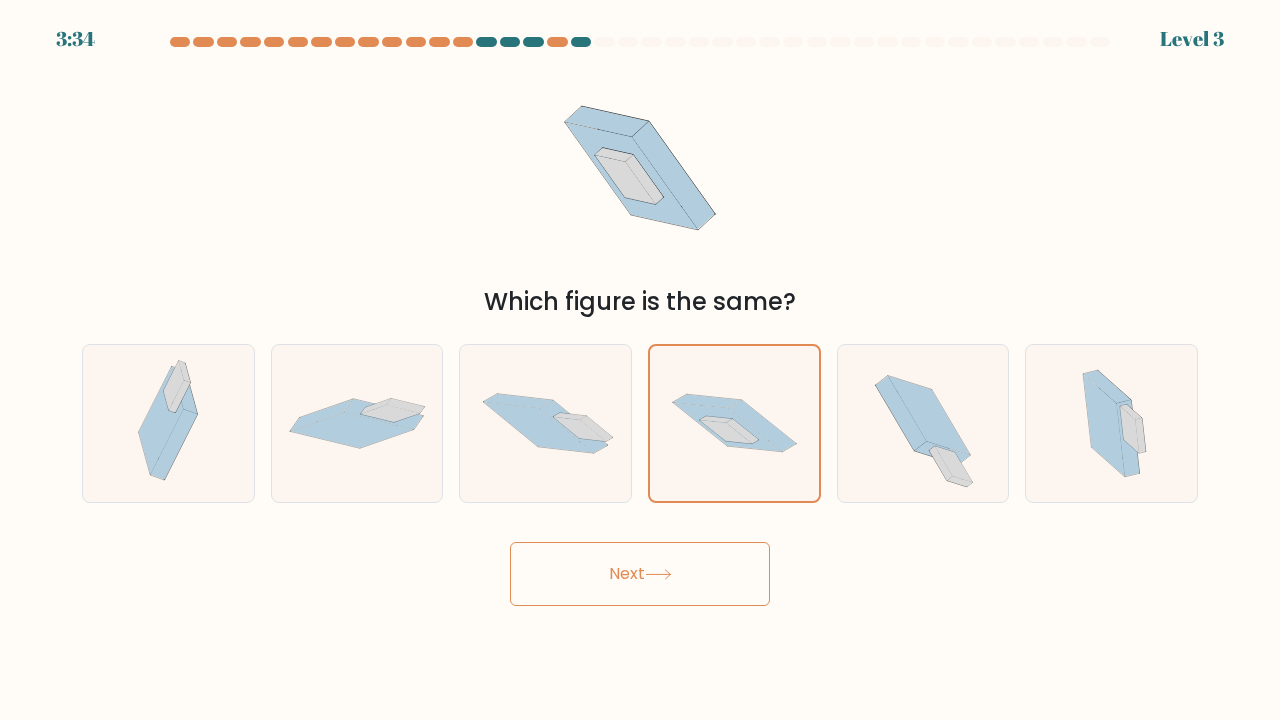 click 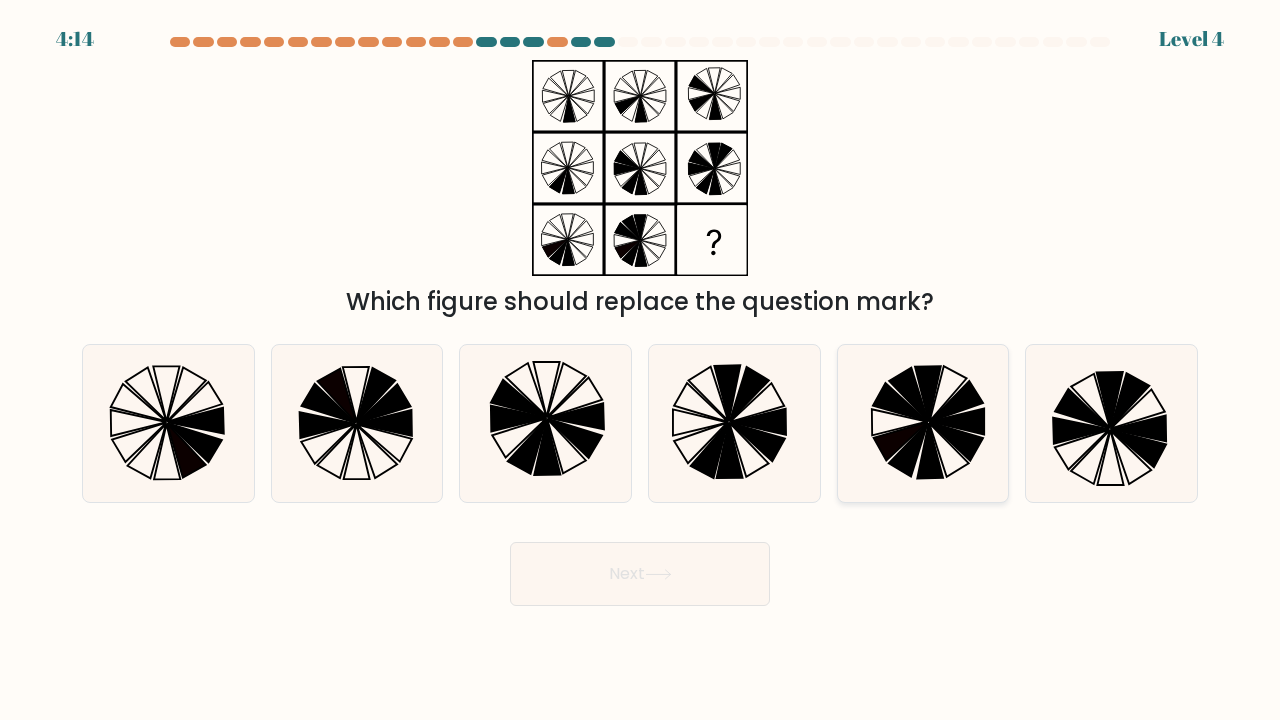 click 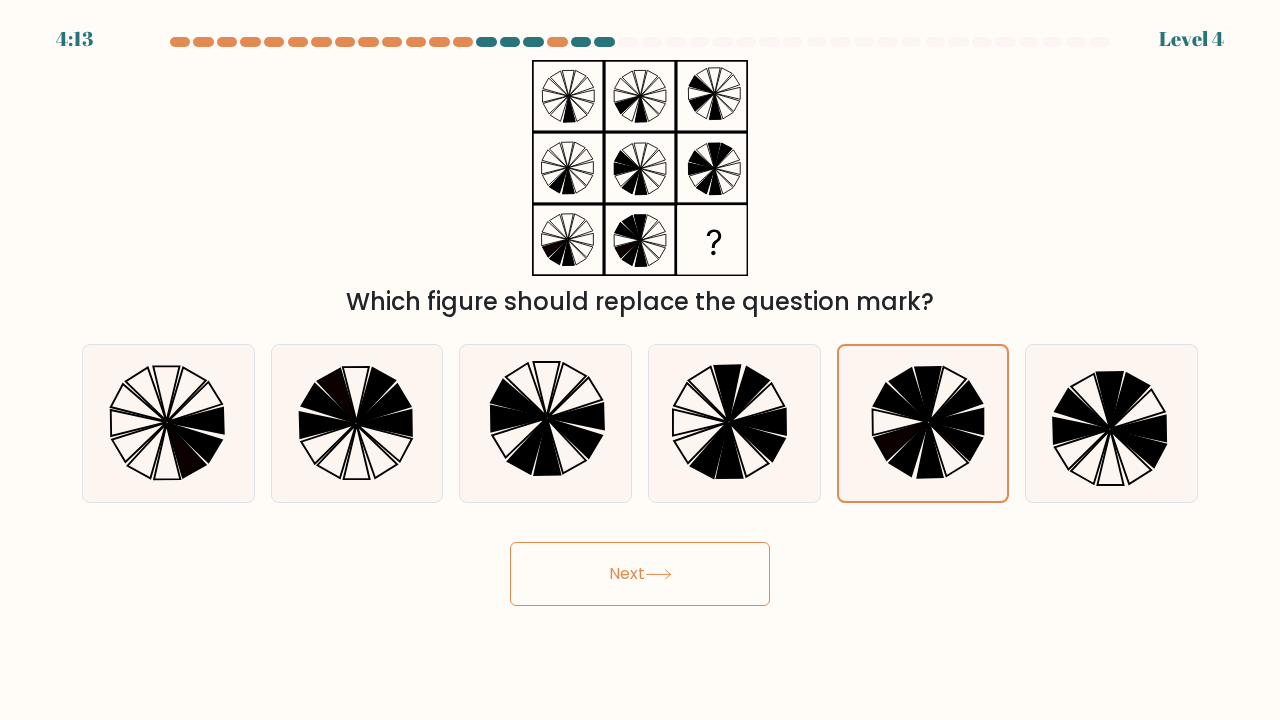 click on "Next" at bounding box center [640, 574] 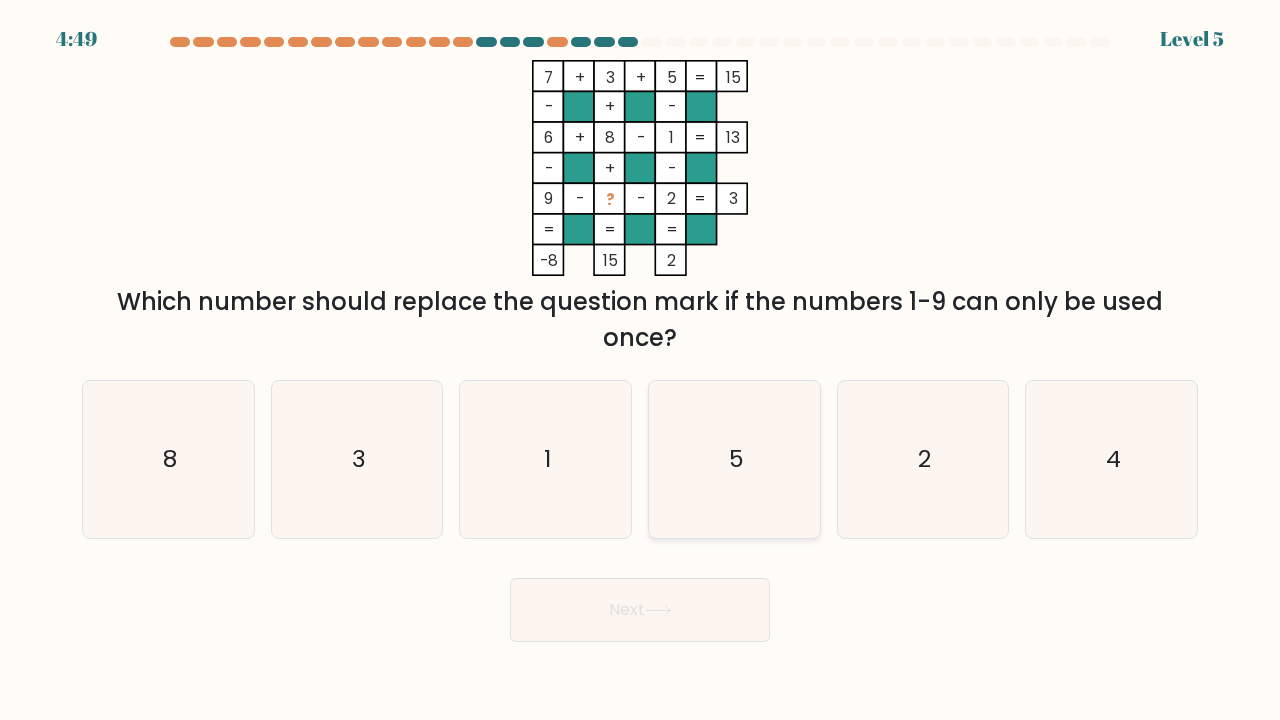 click on "5" 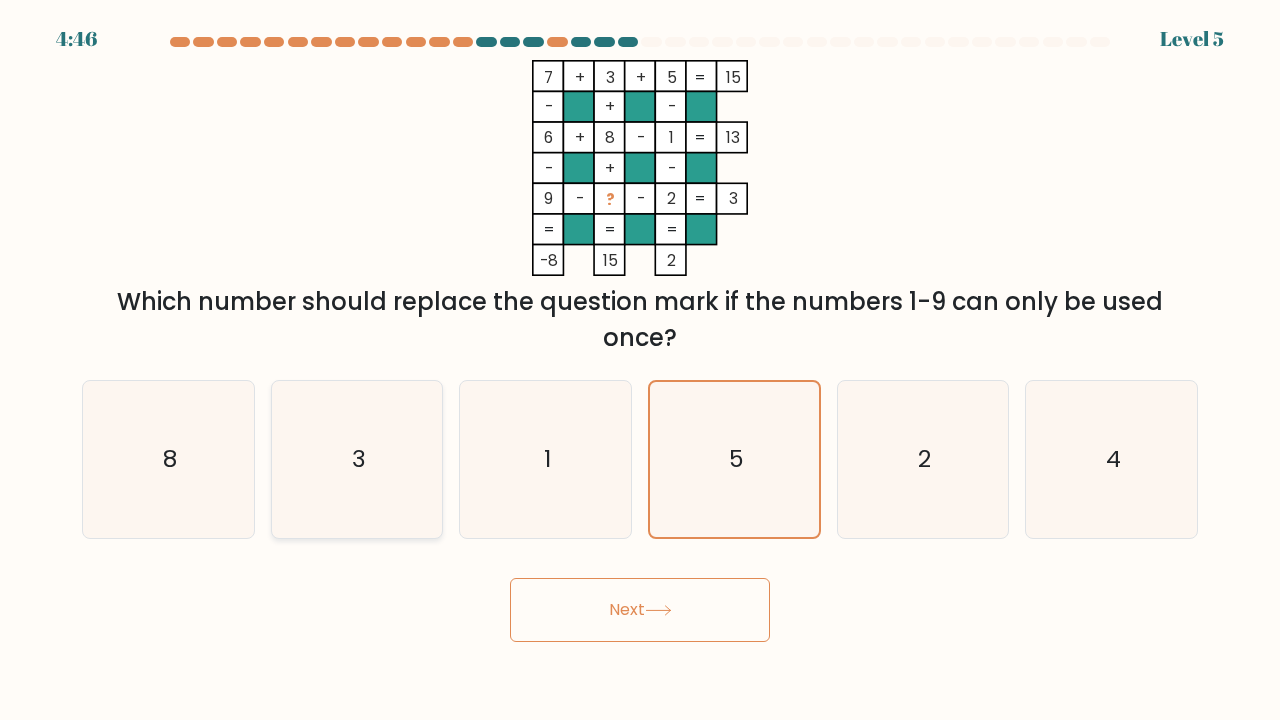 click on "3" 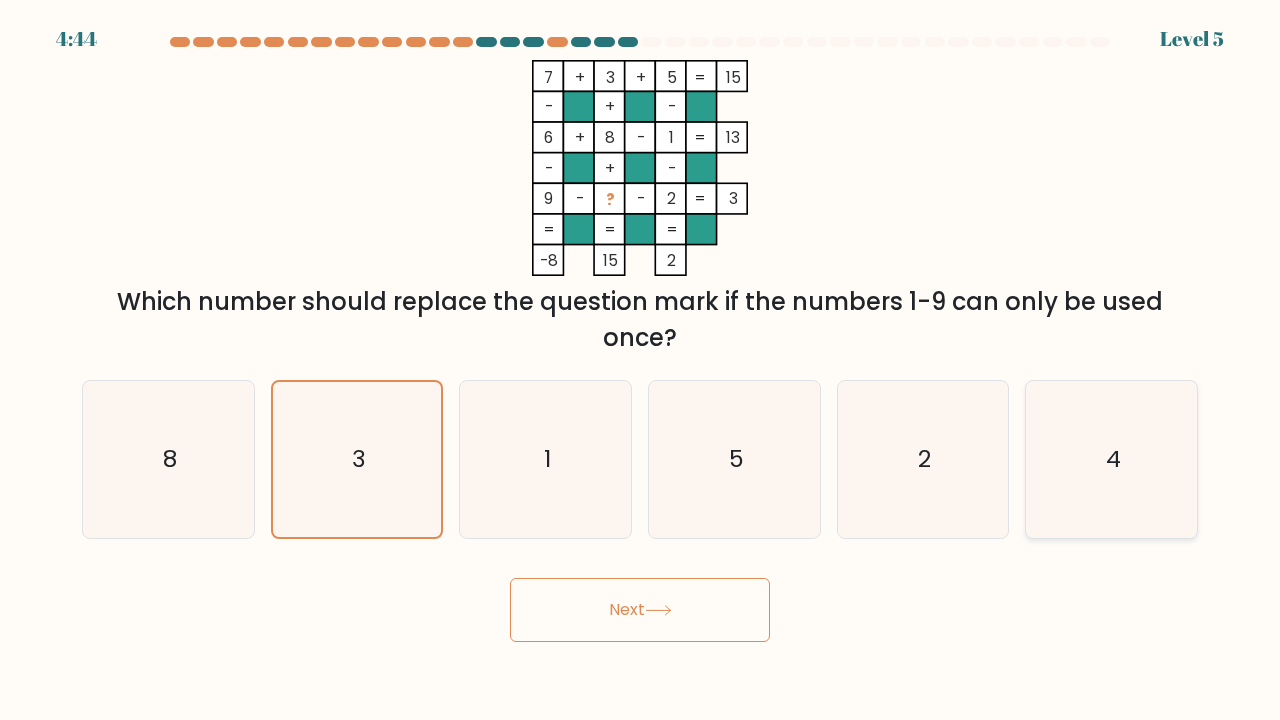 click on "4" 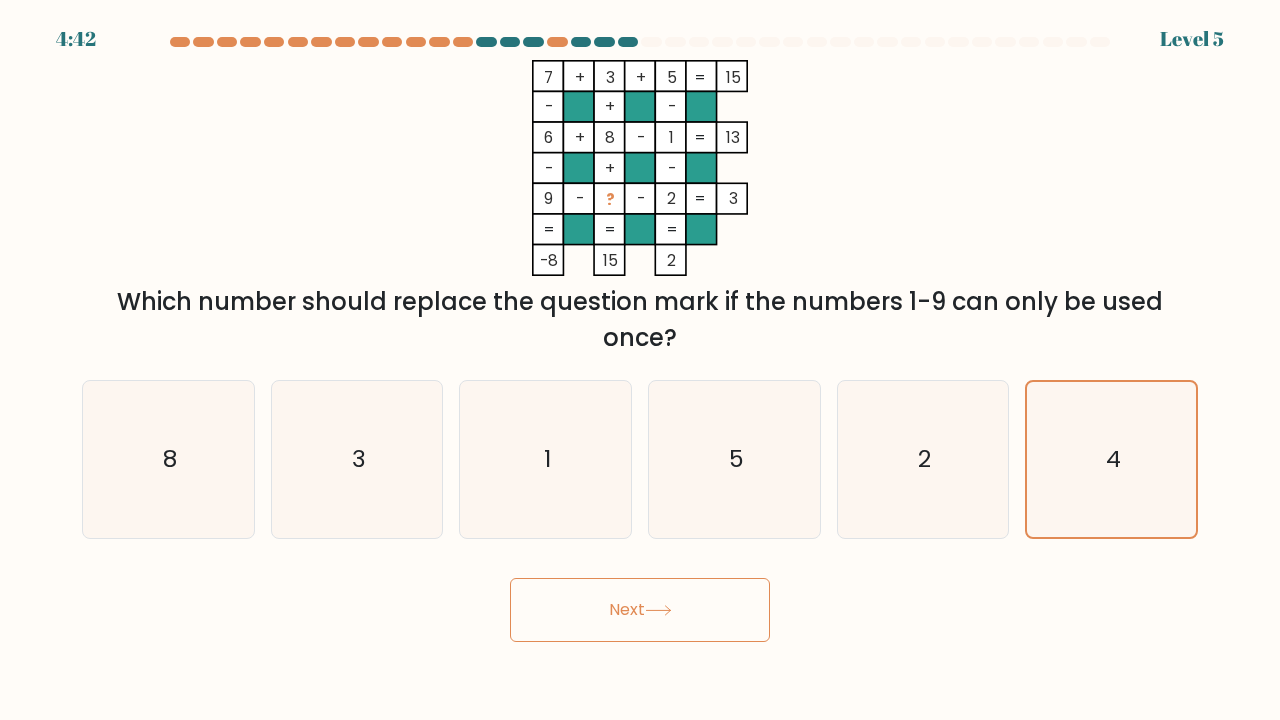 click on "Next" at bounding box center (640, 610) 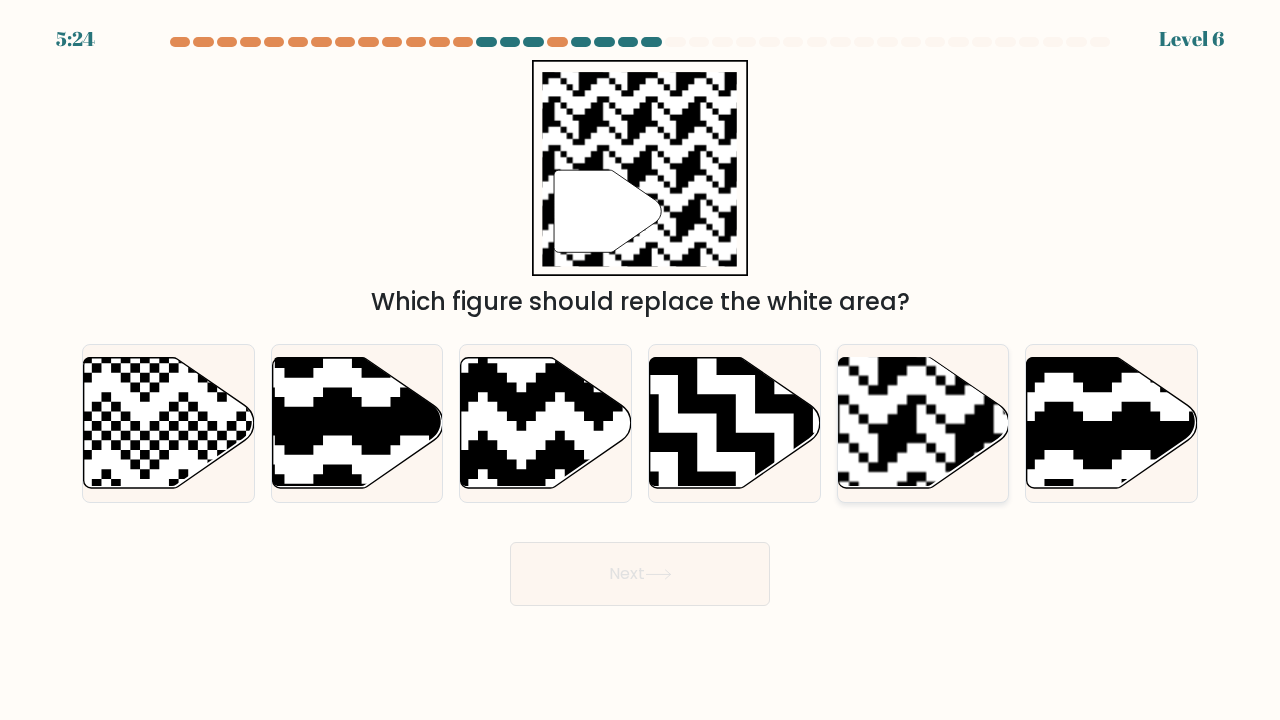 click 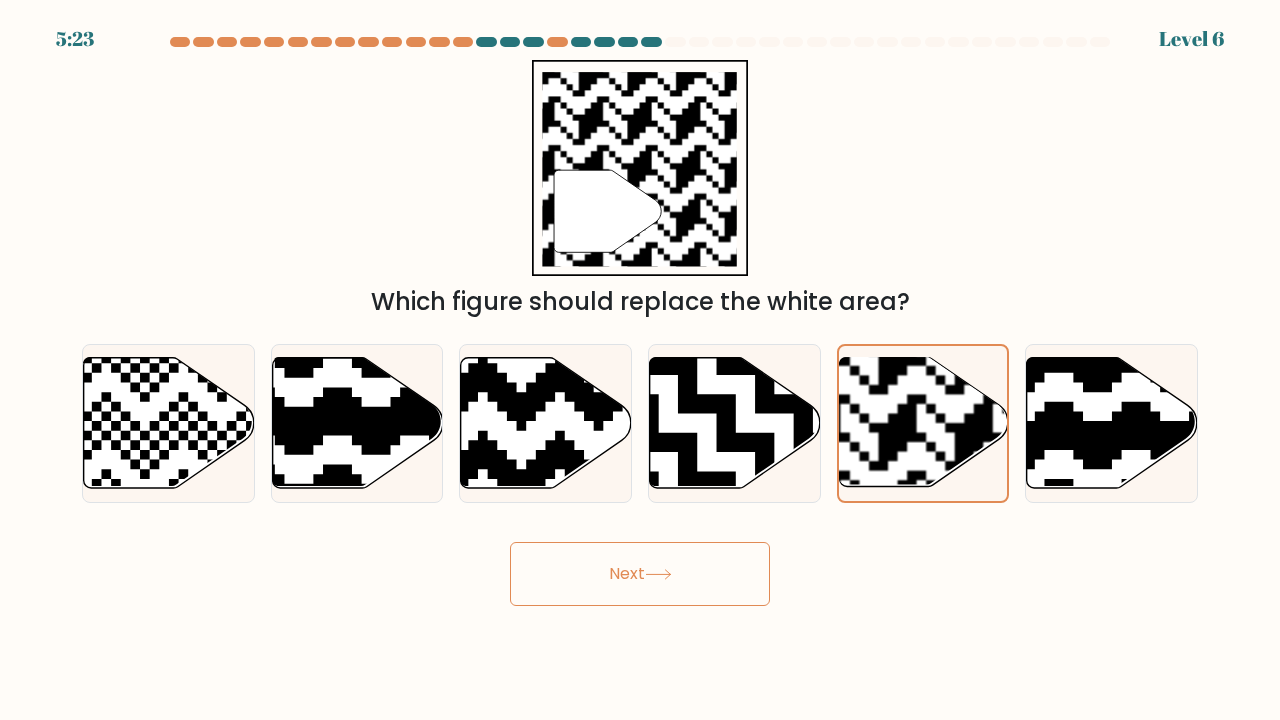 click on "Next" at bounding box center (640, 574) 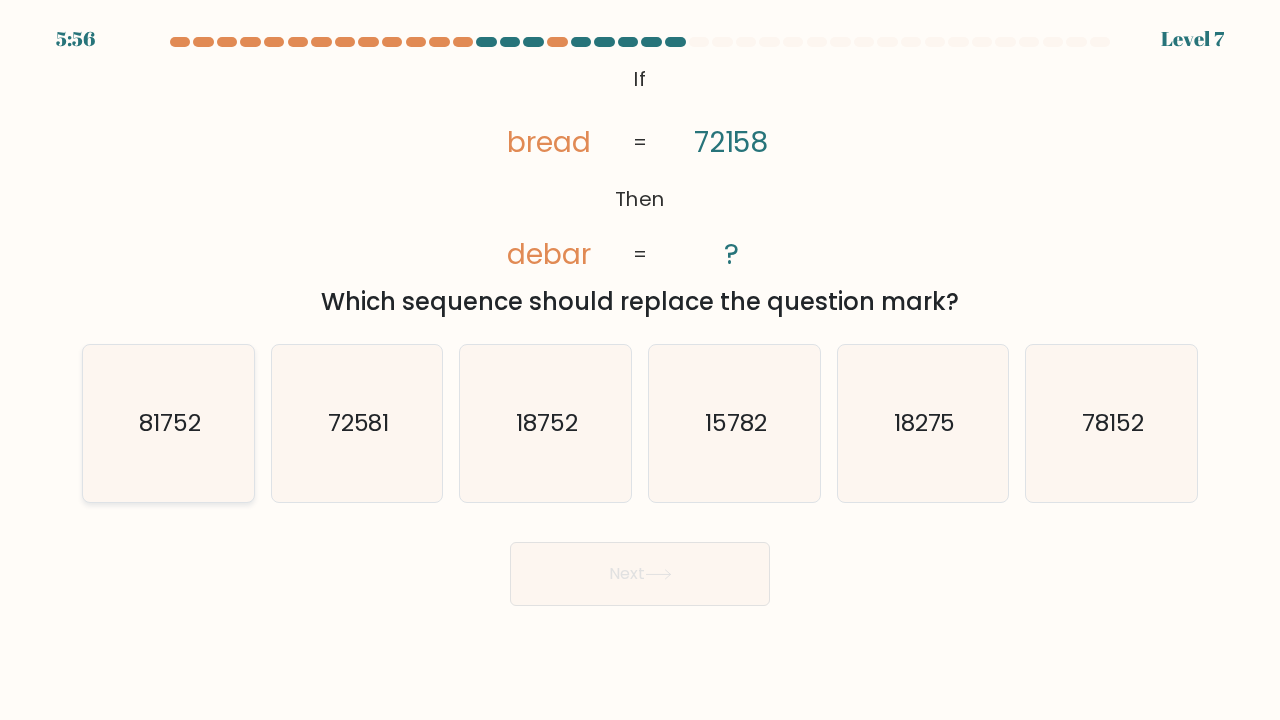 click on "81752" 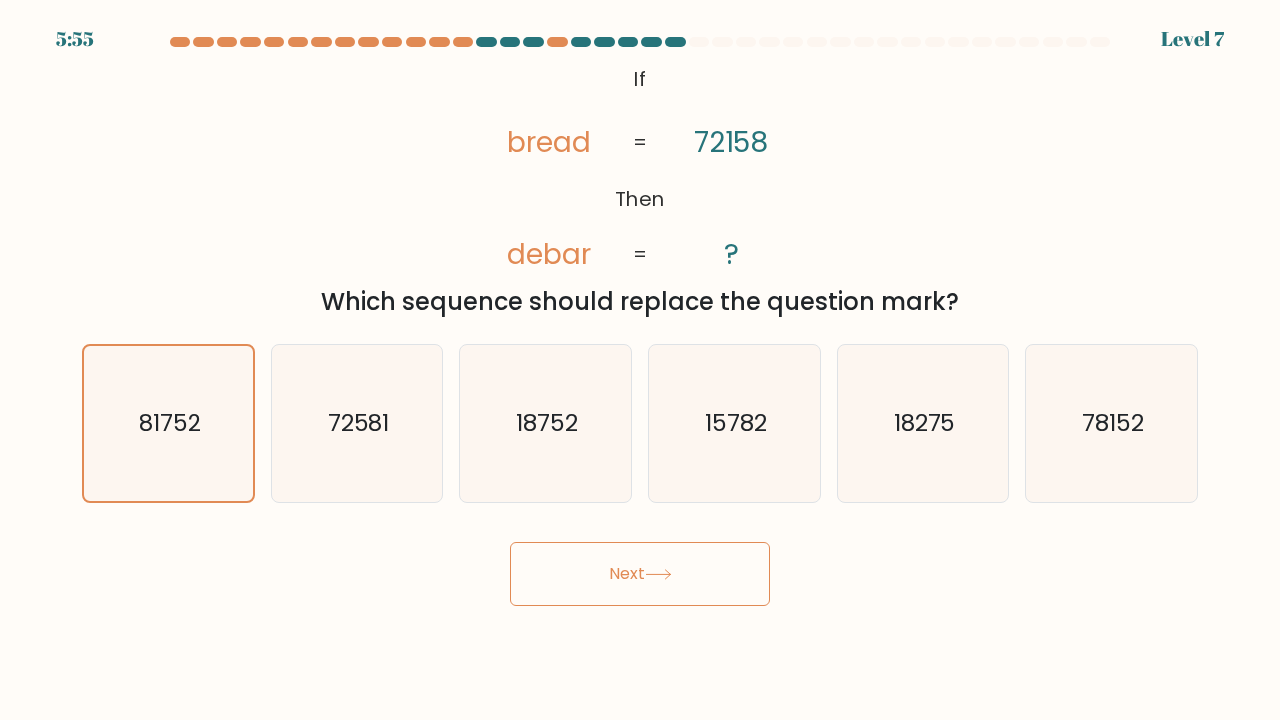 click on "Next" at bounding box center (640, 574) 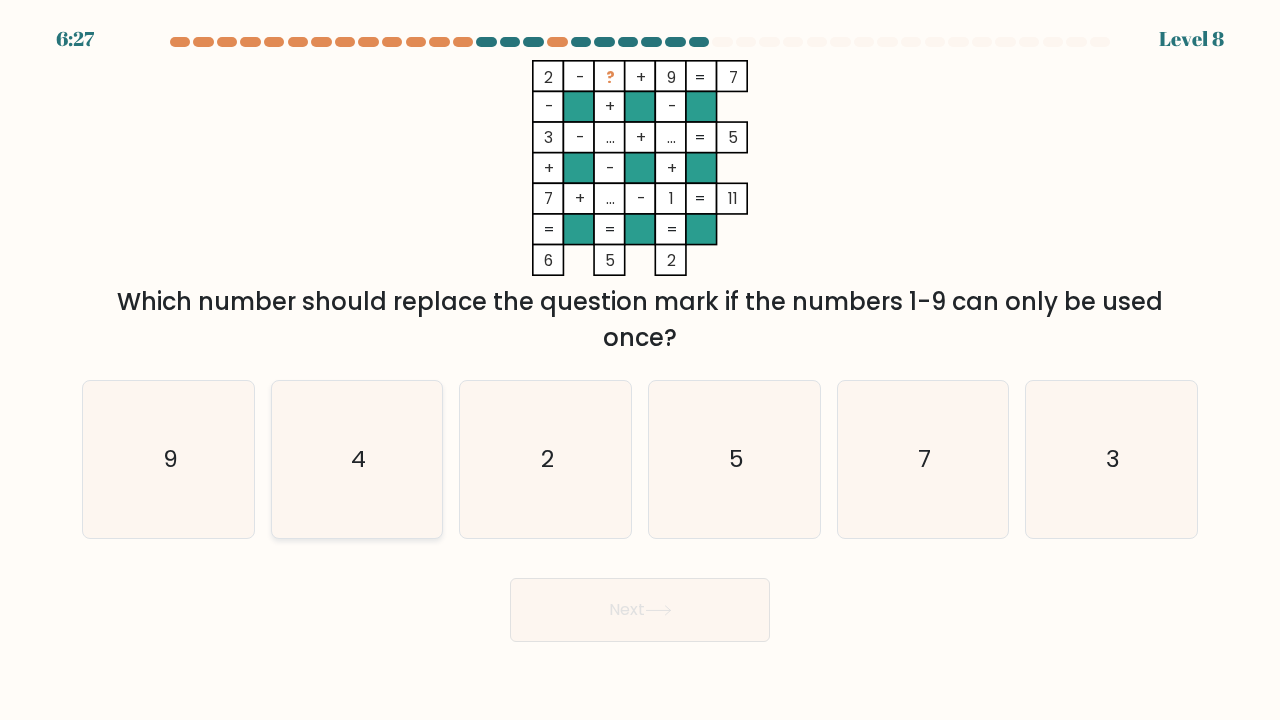 click on "4" 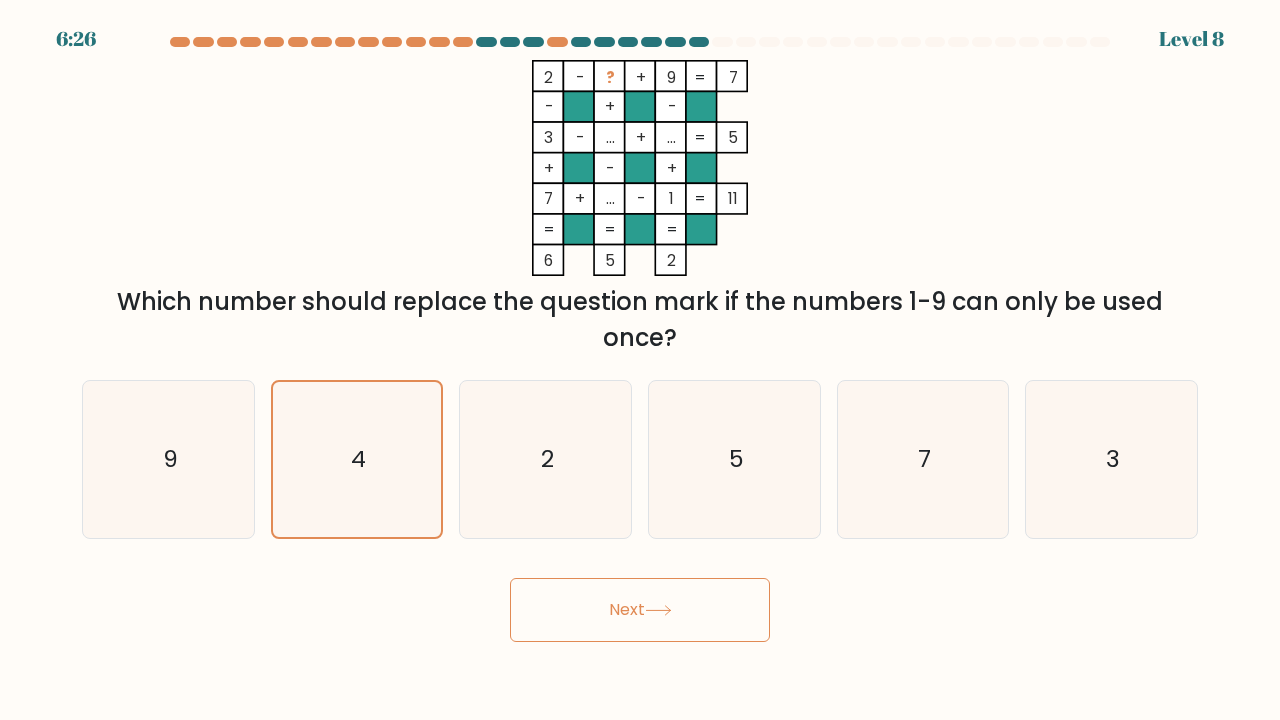 click on "Next" at bounding box center [640, 610] 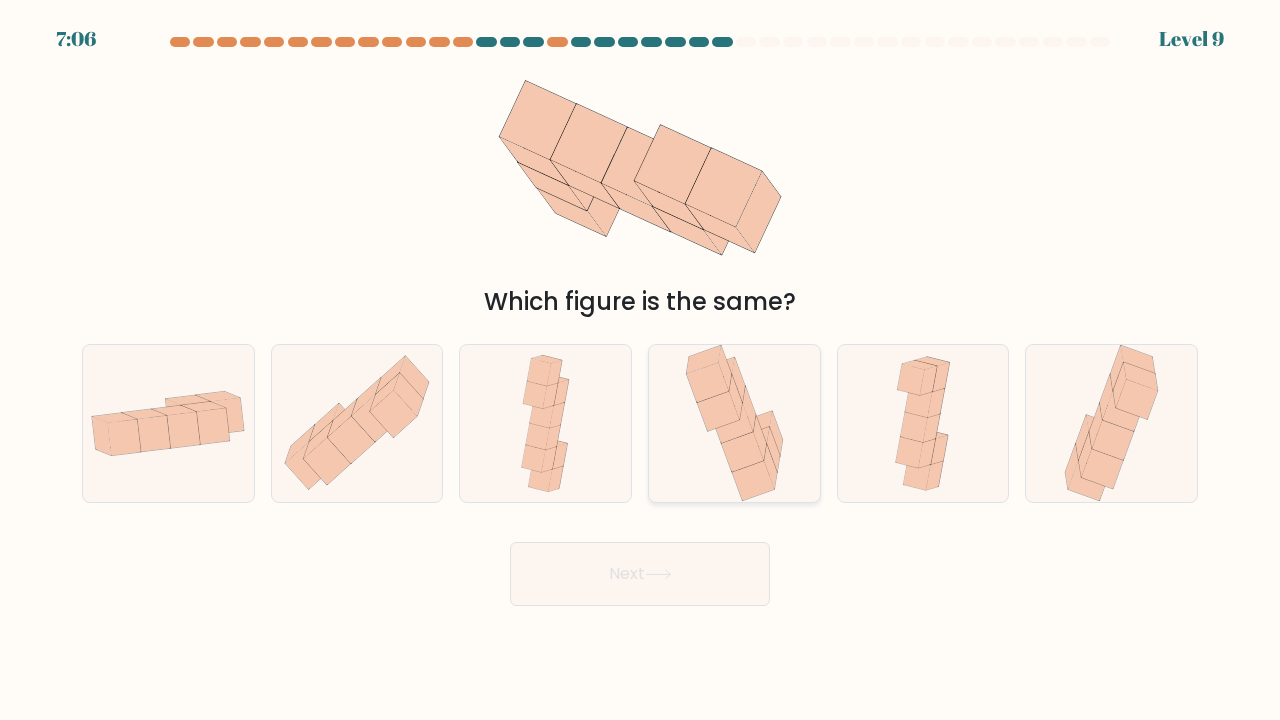 click 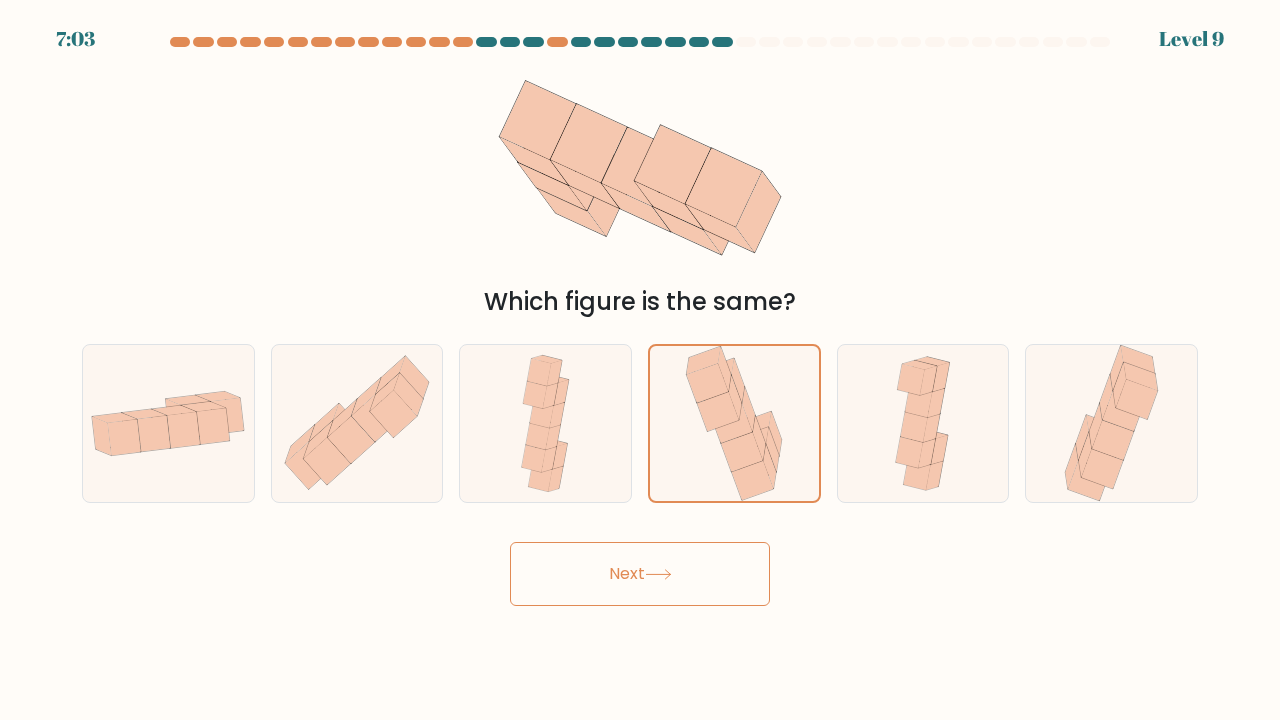 click on "Next" at bounding box center [640, 574] 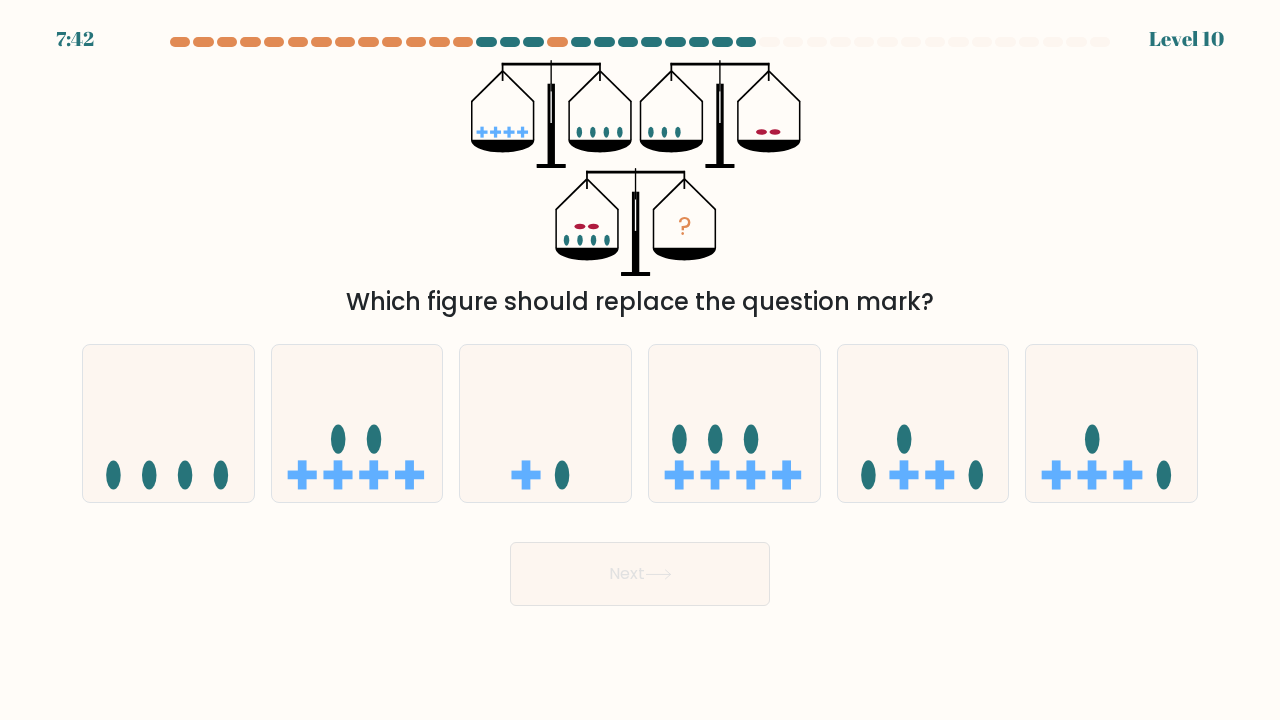 type 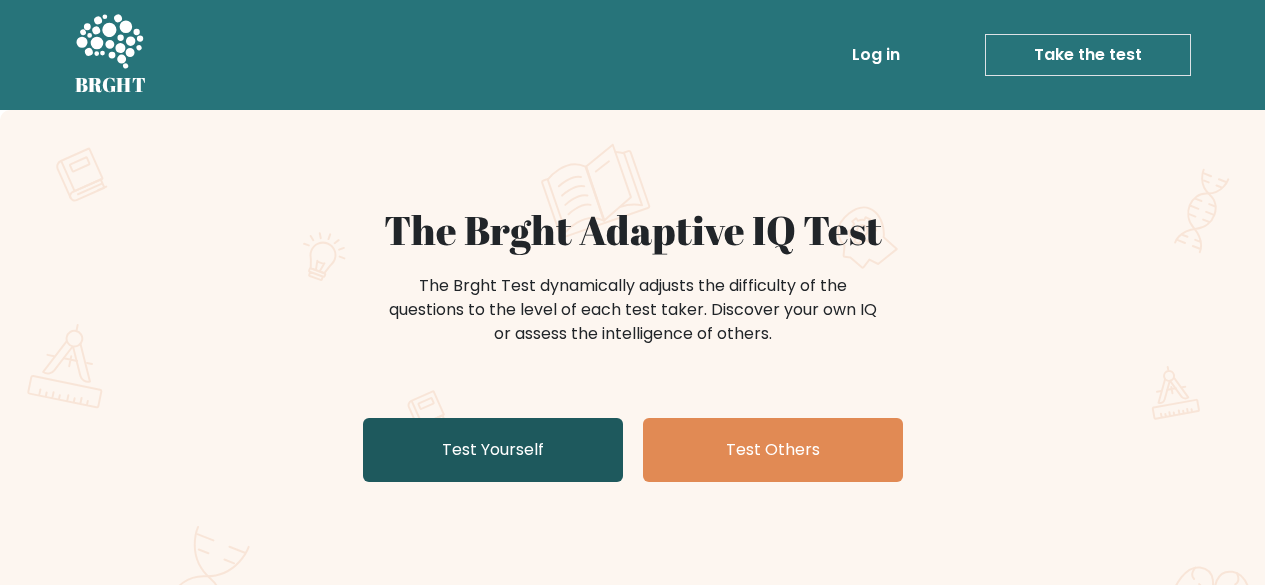 scroll, scrollTop: 0, scrollLeft: 0, axis: both 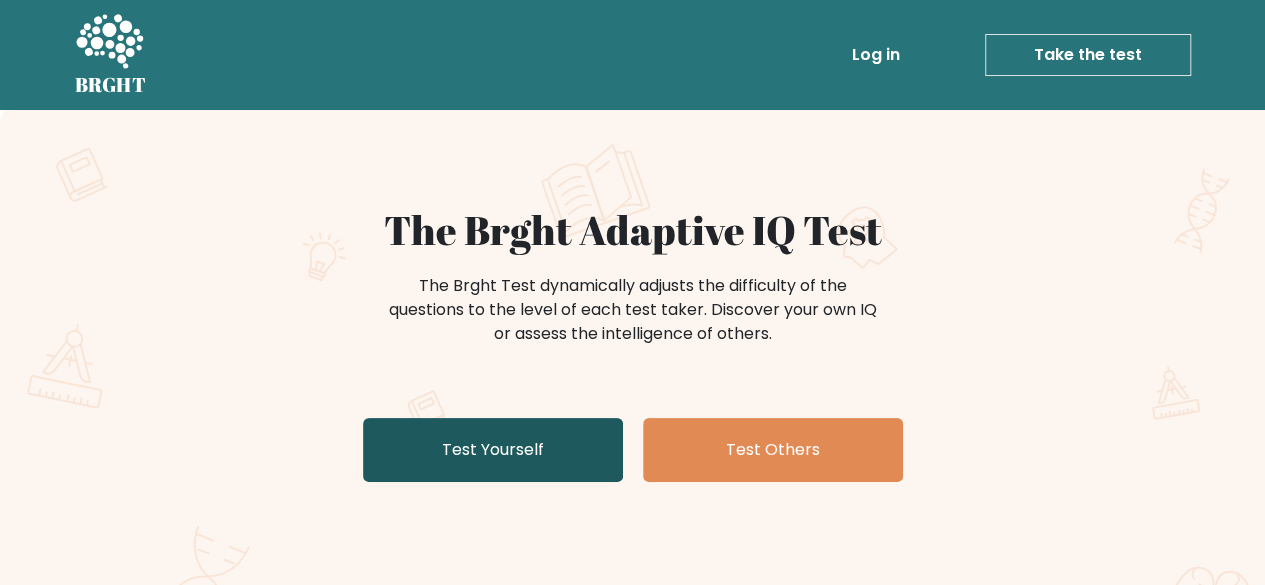 click on "Test Yourself" at bounding box center (493, 450) 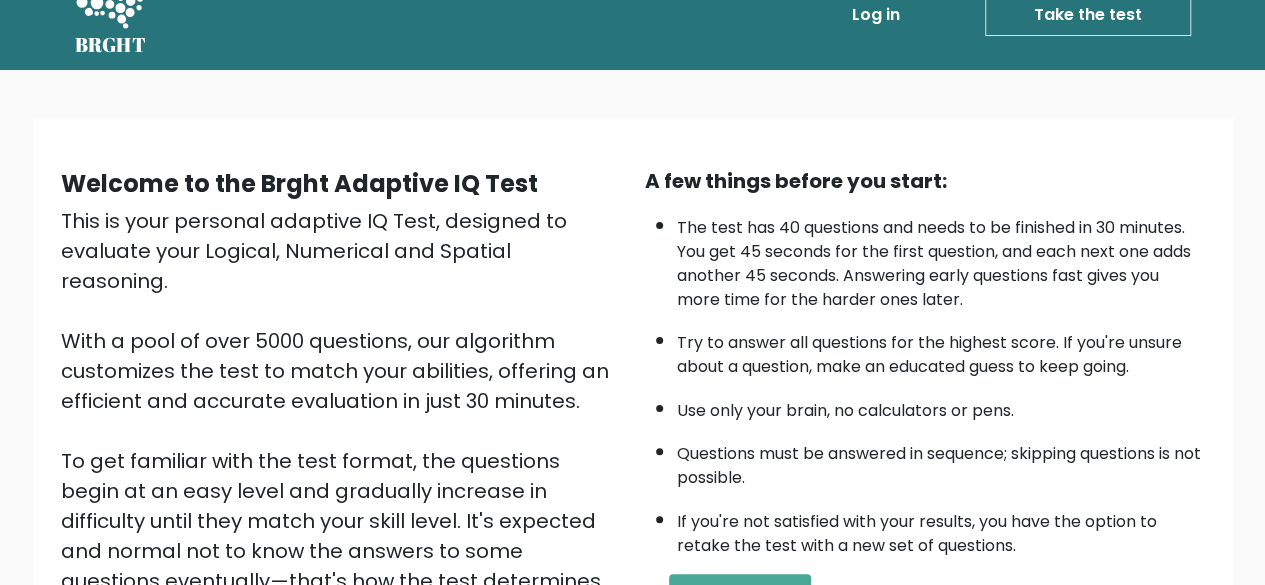 scroll, scrollTop: 240, scrollLeft: 0, axis: vertical 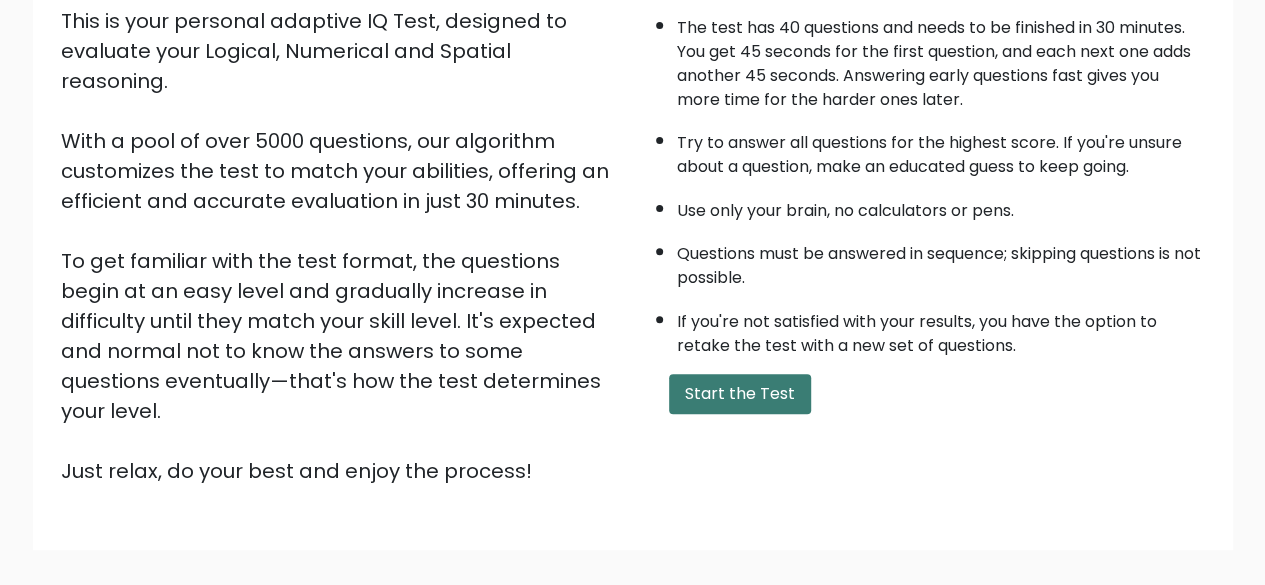 click on "Start the Test" at bounding box center (740, 394) 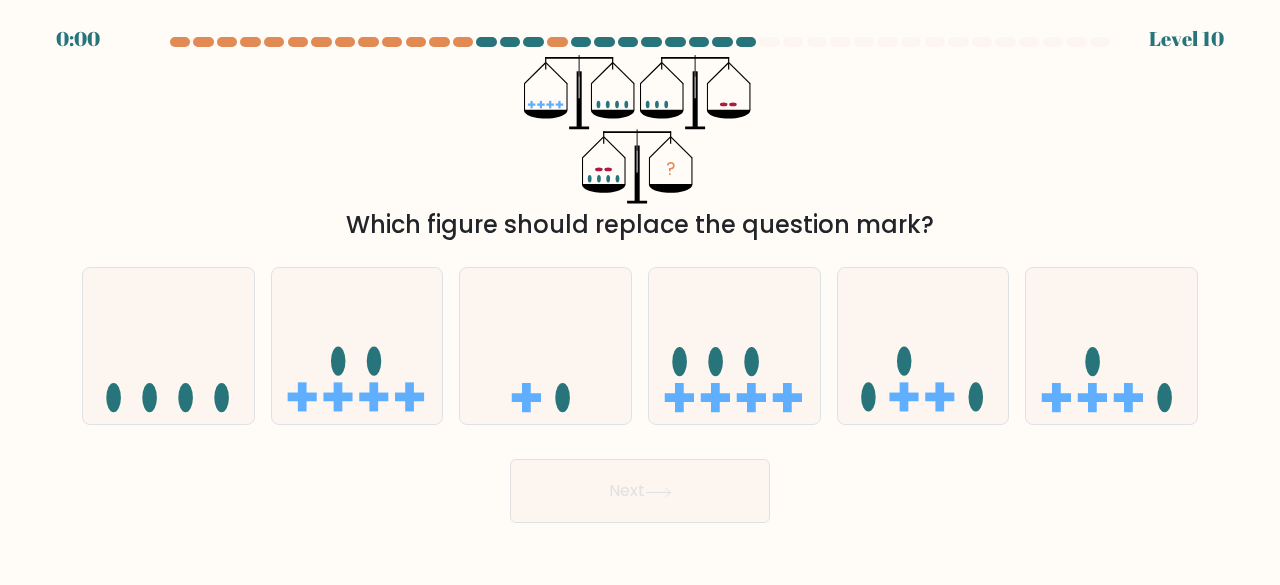 scroll, scrollTop: 0, scrollLeft: 0, axis: both 